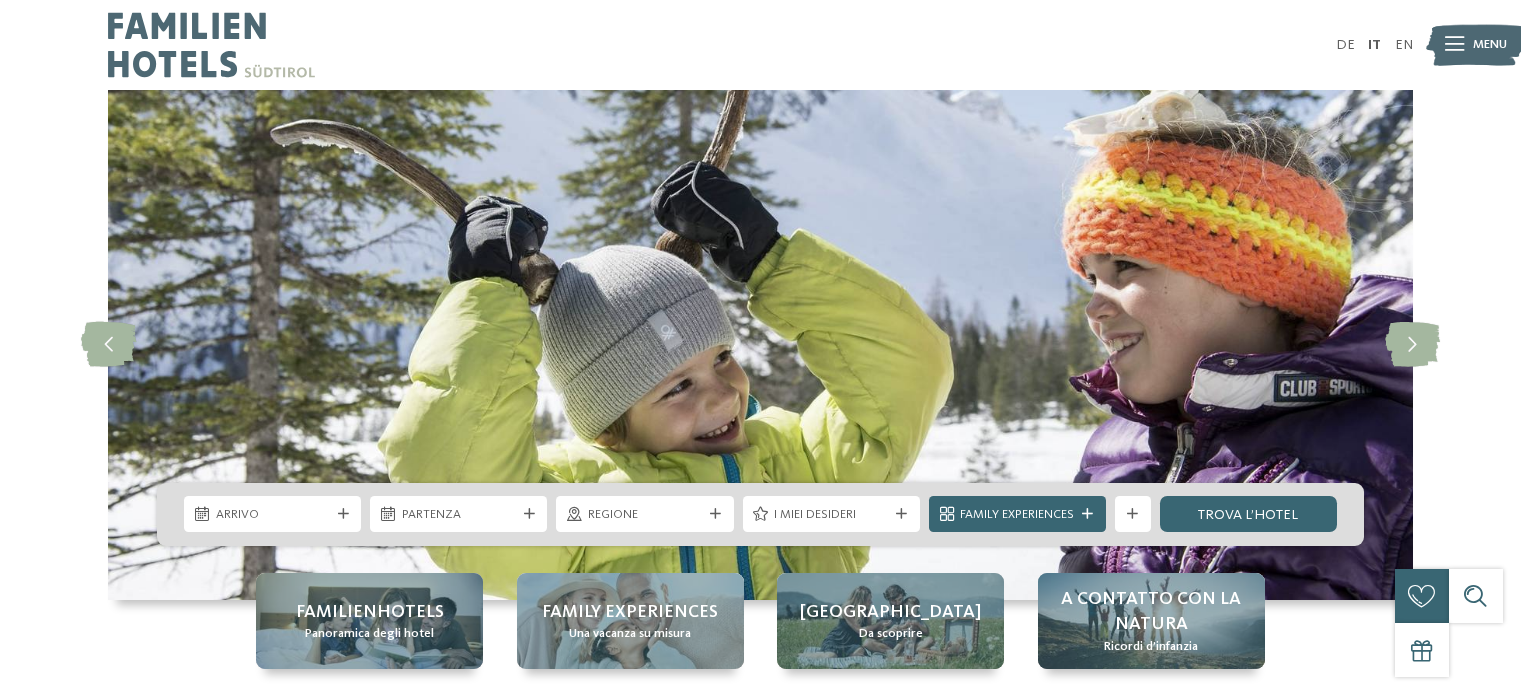 scroll, scrollTop: 0, scrollLeft: 0, axis: both 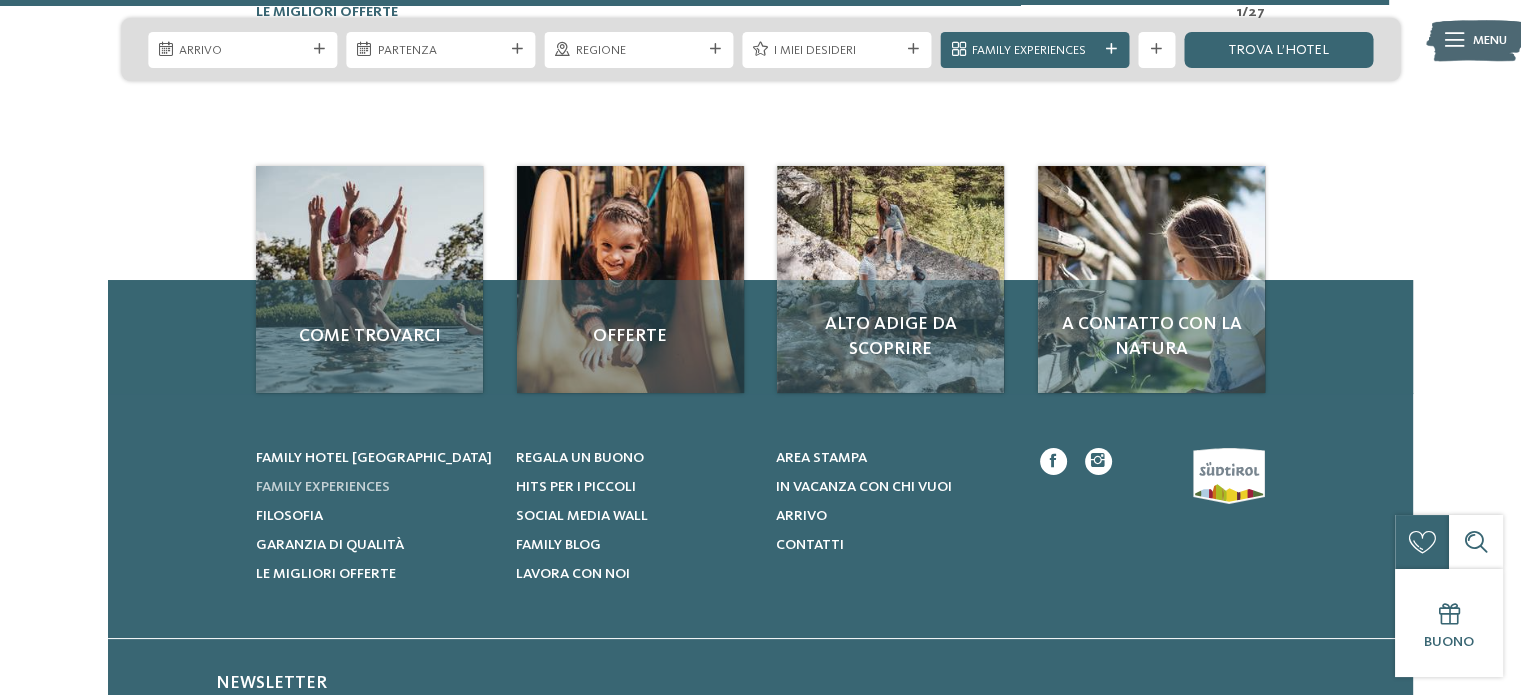 click on "Family experiences" at bounding box center (323, 487) 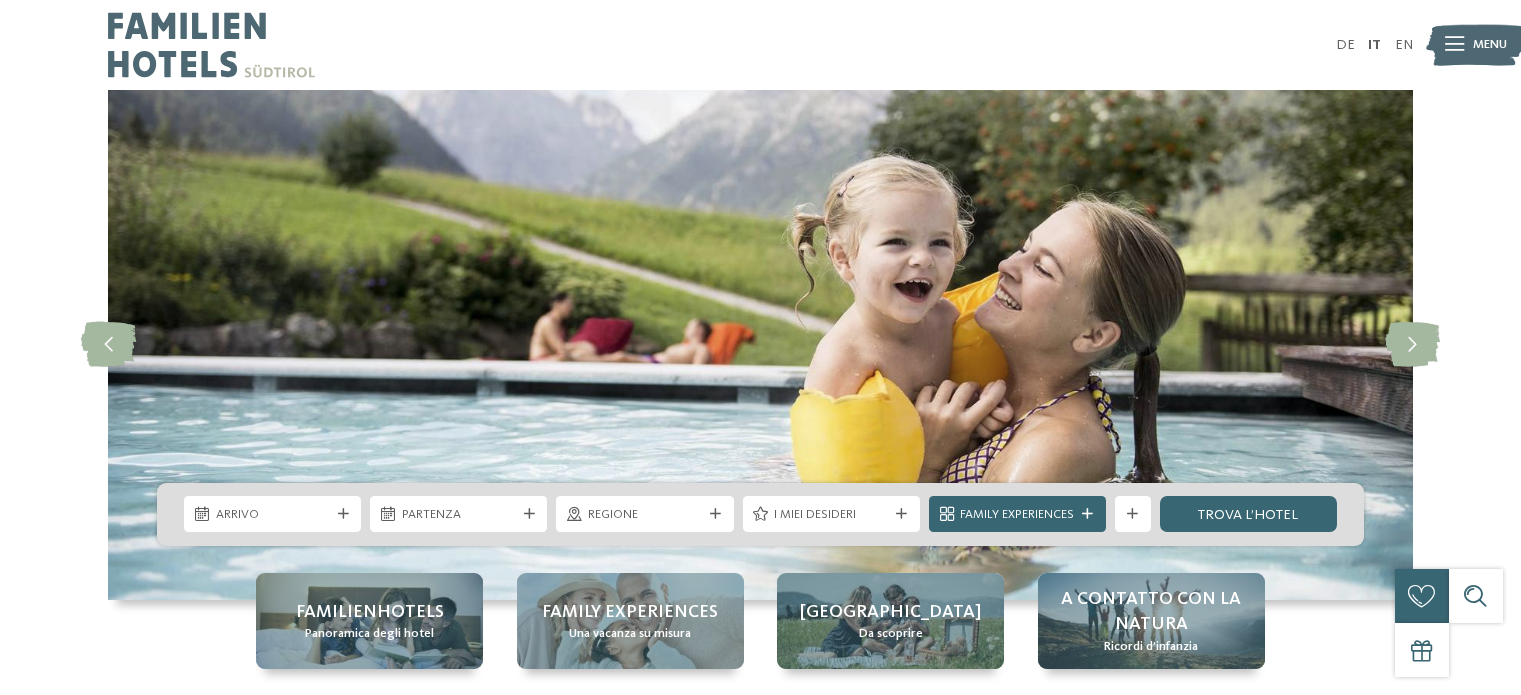scroll, scrollTop: 0, scrollLeft: 0, axis: both 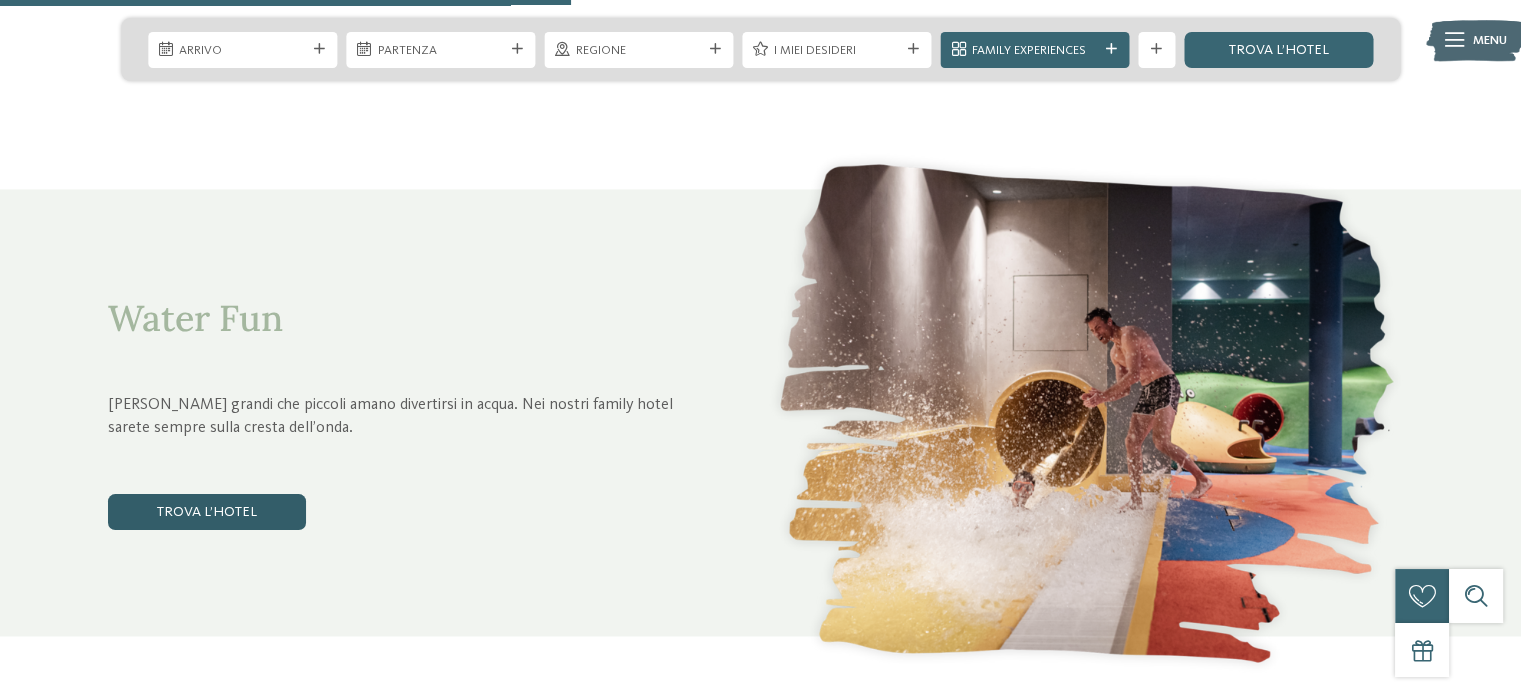 click on "trova l’hotel" at bounding box center [207, 512] 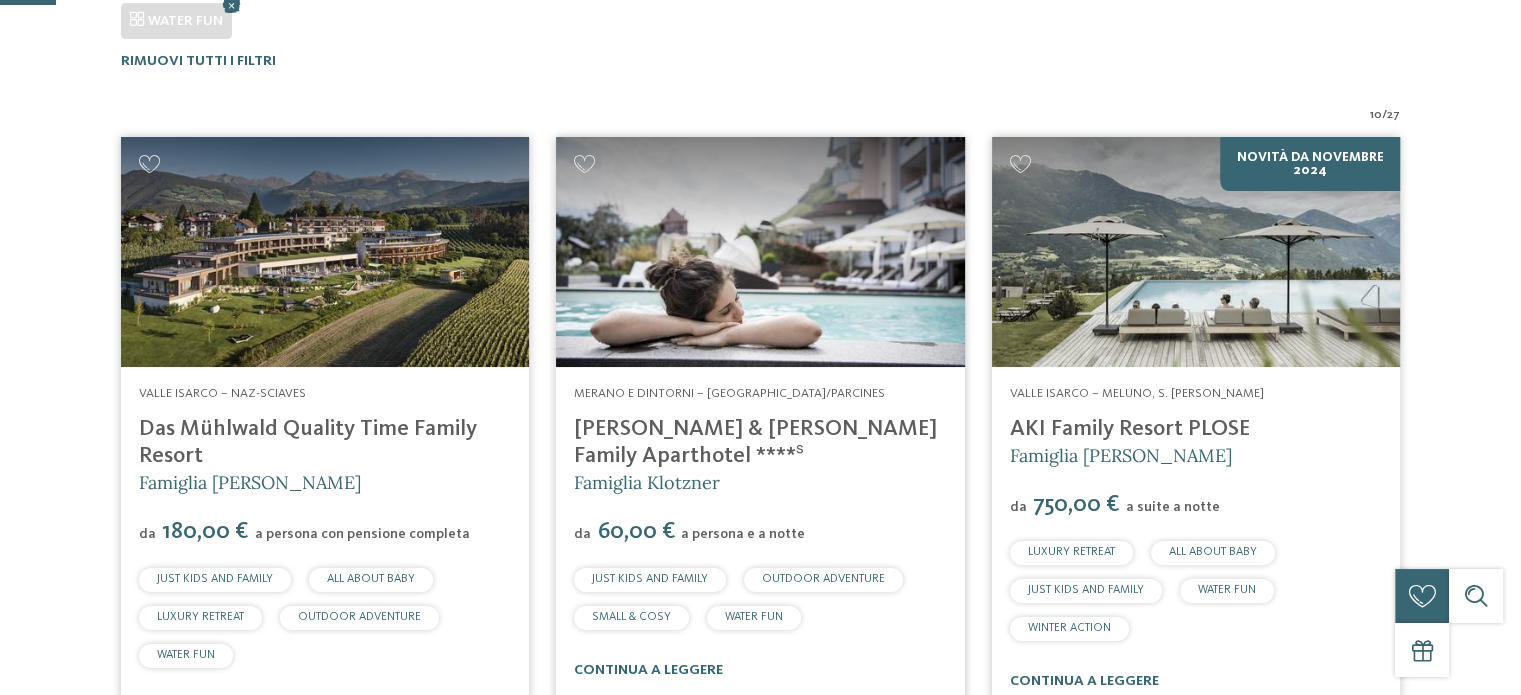 scroll, scrollTop: 579, scrollLeft: 0, axis: vertical 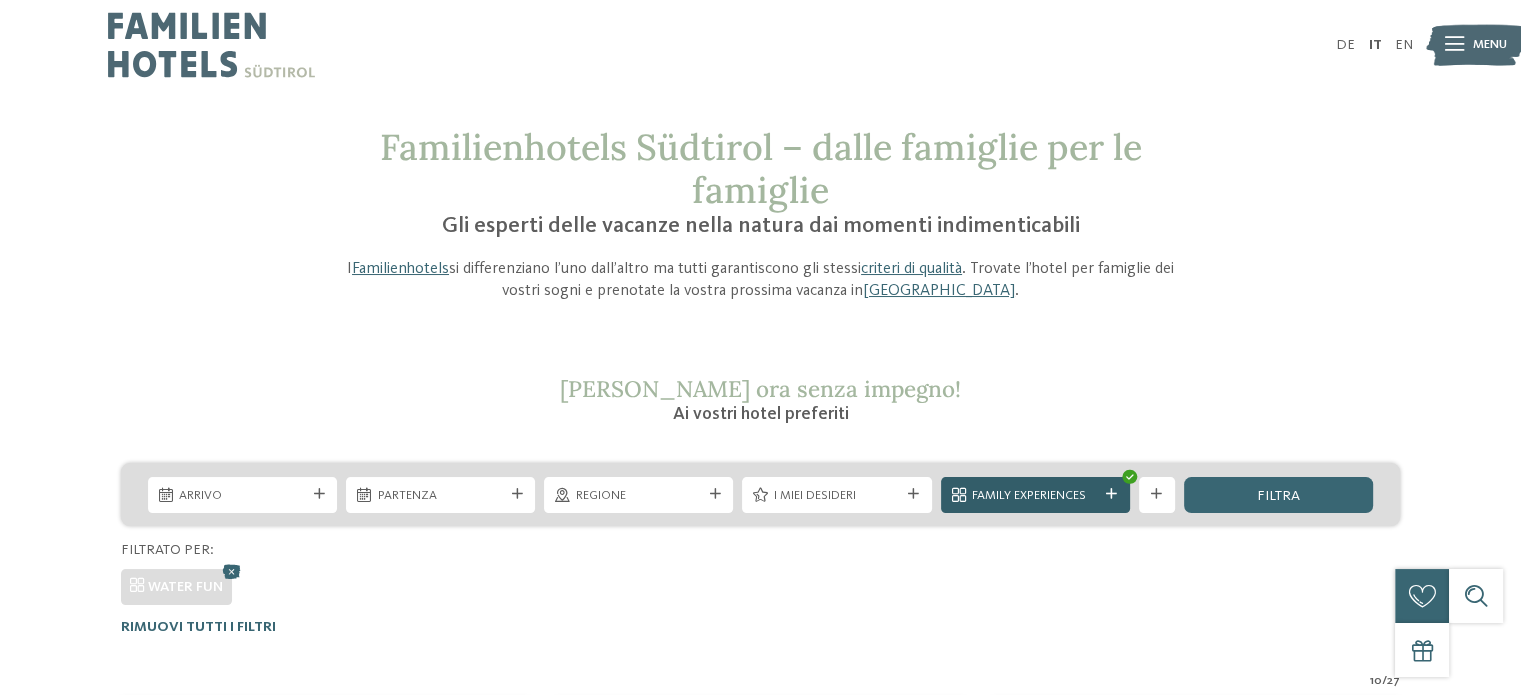 click on "Family Experiences" at bounding box center [1035, 496] 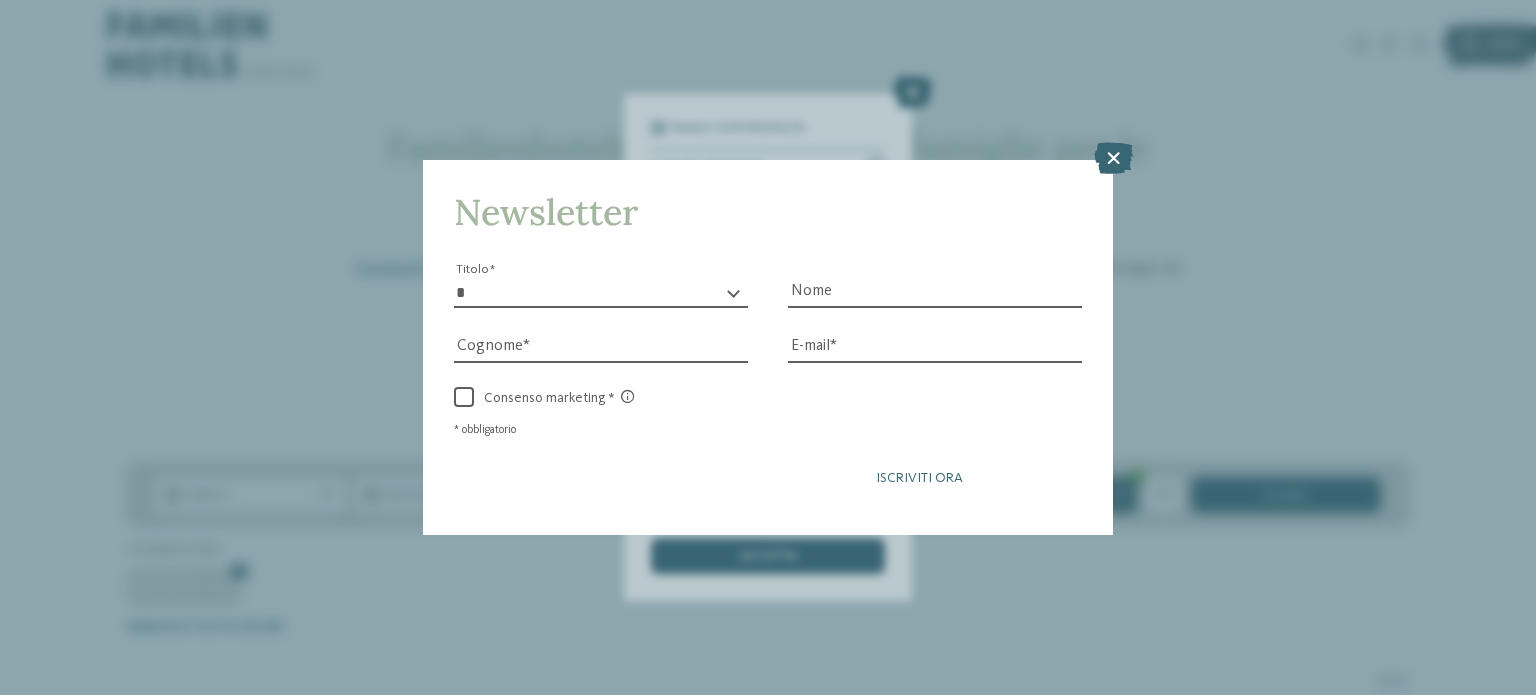 click on "Iscriviti ora" at bounding box center (919, 478) 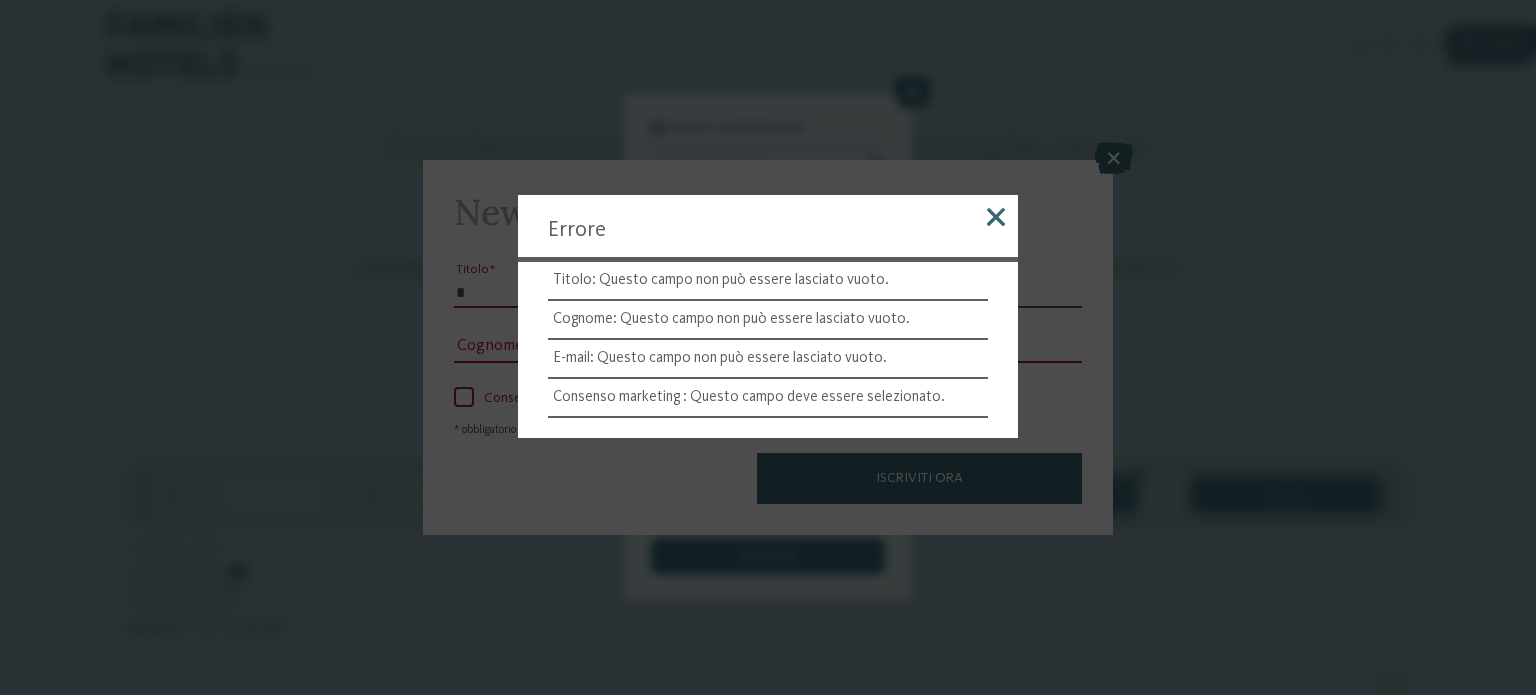 click at bounding box center [996, 217] 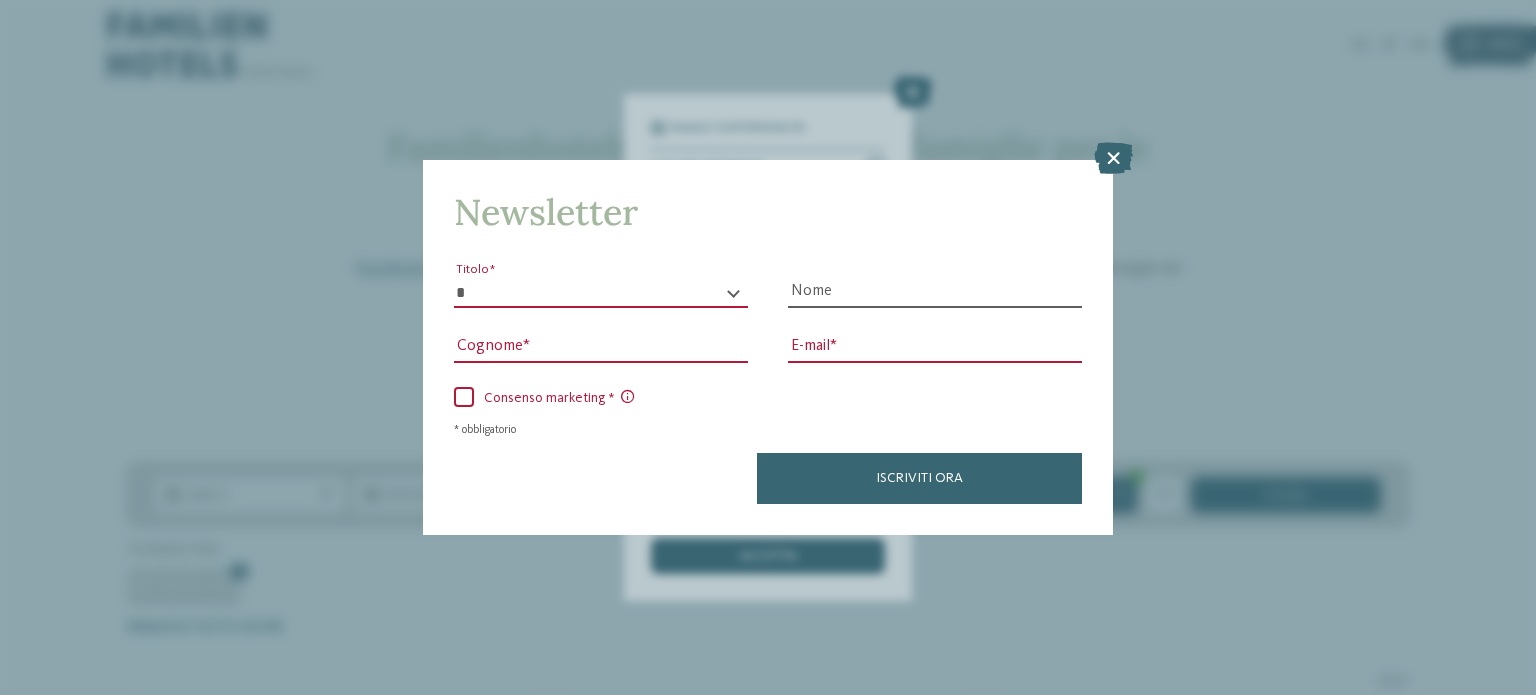 click at bounding box center (1113, 158) 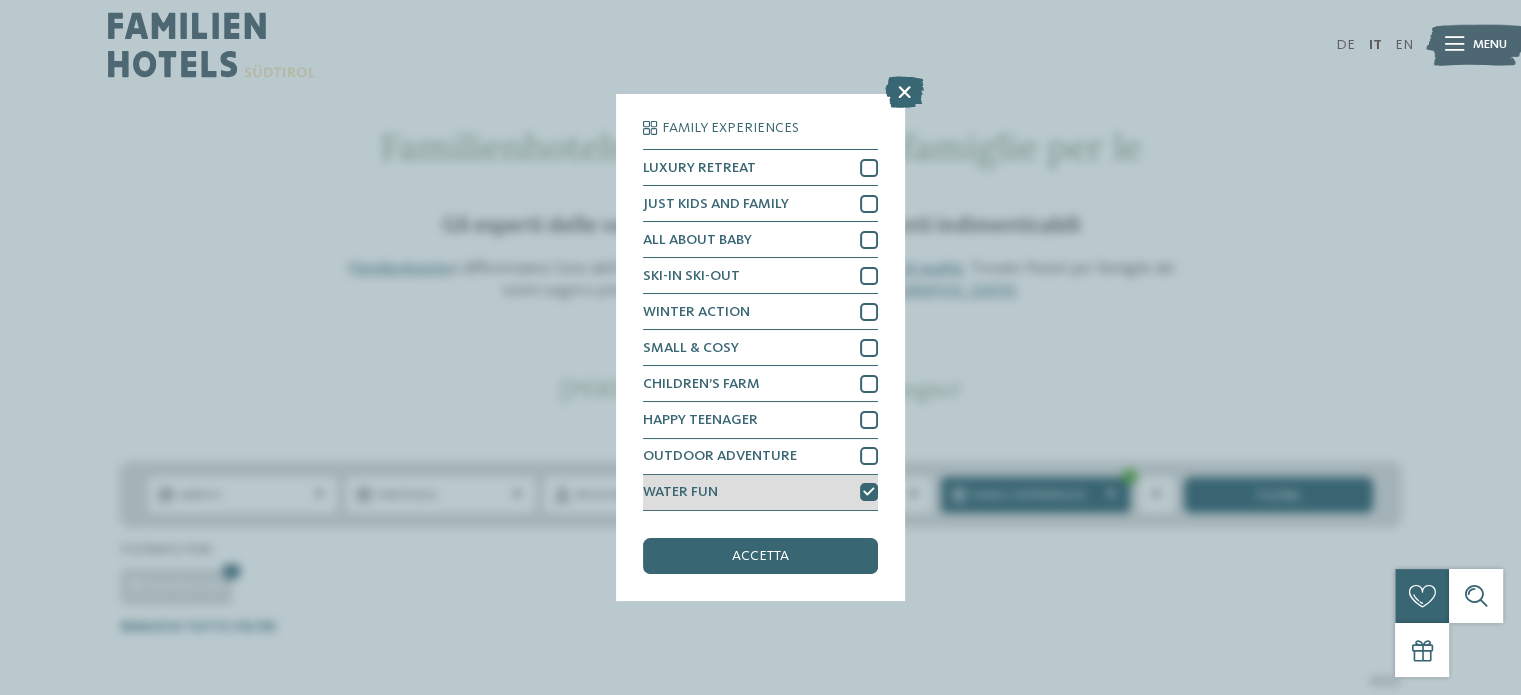 click at bounding box center [869, 492] 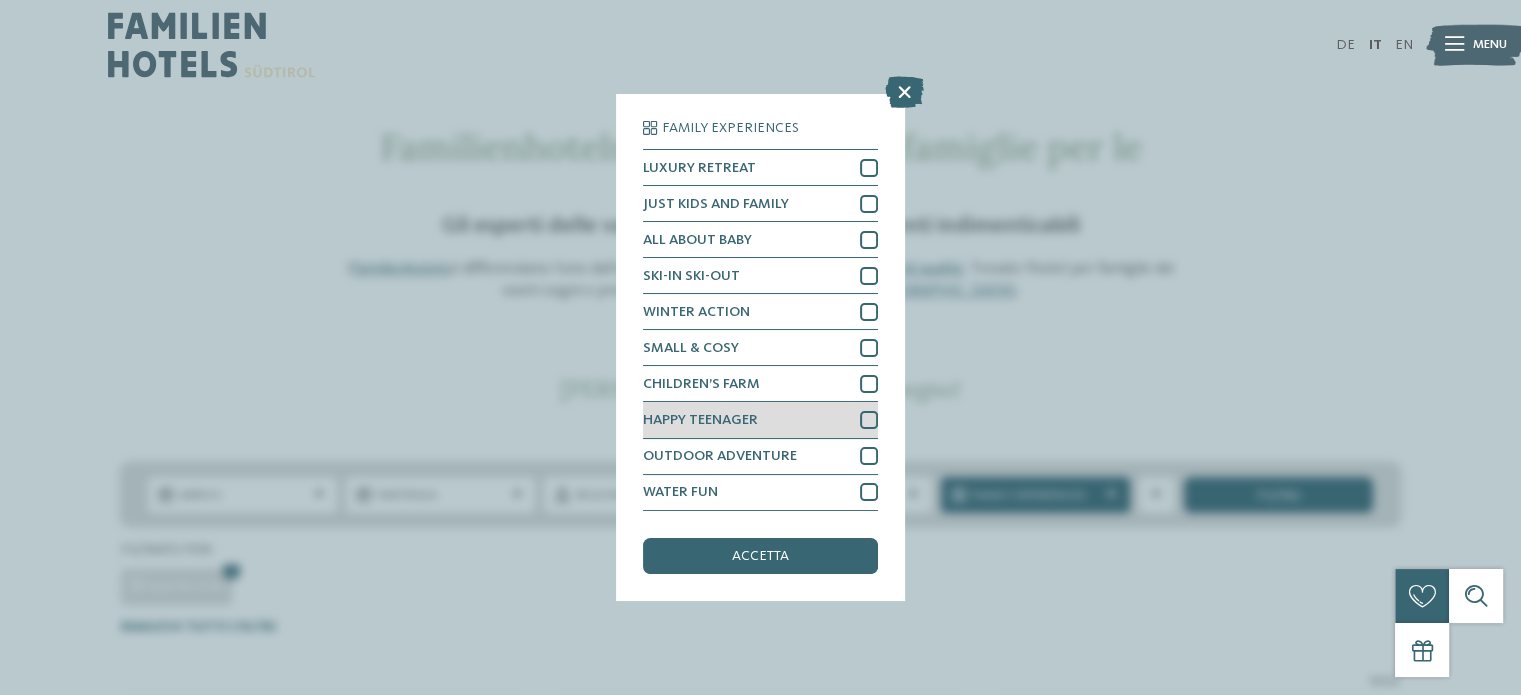 click at bounding box center (869, 420) 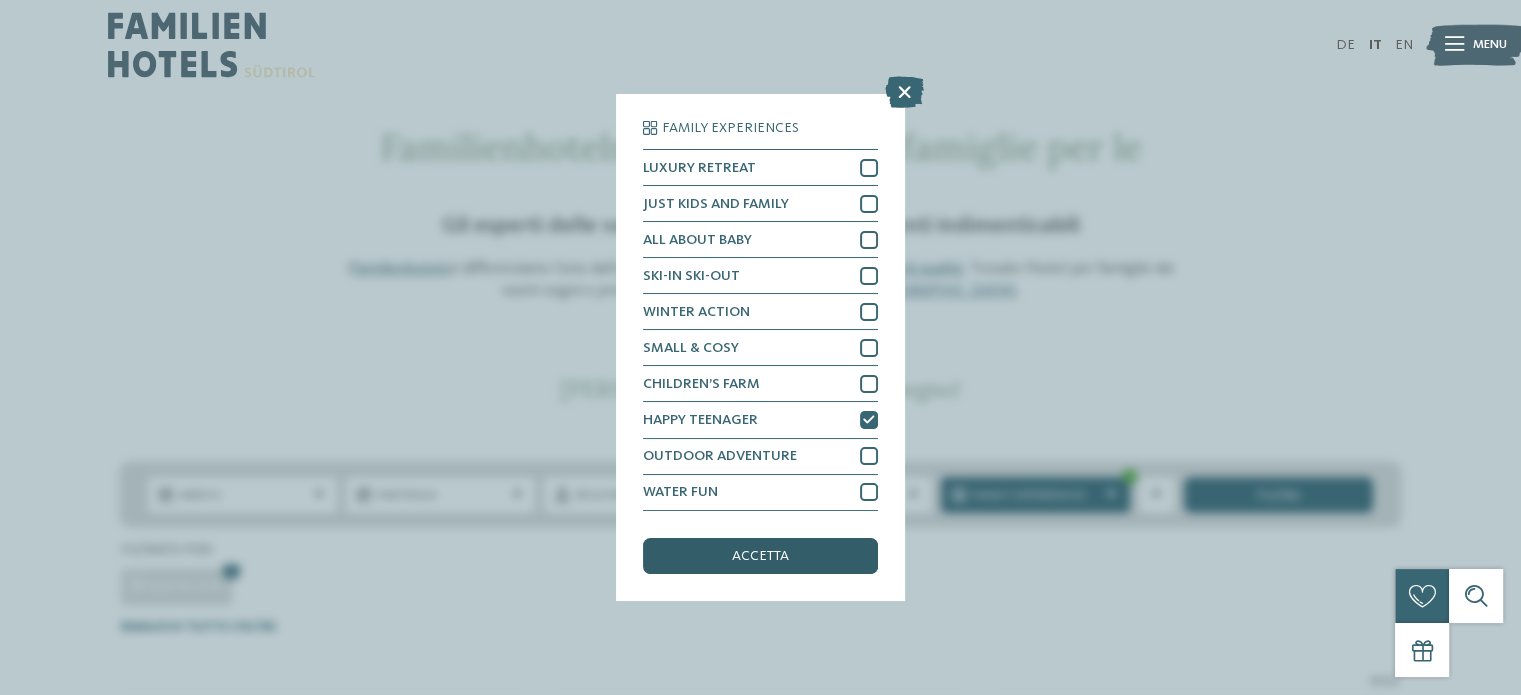 click on "accetta" at bounding box center [760, 556] 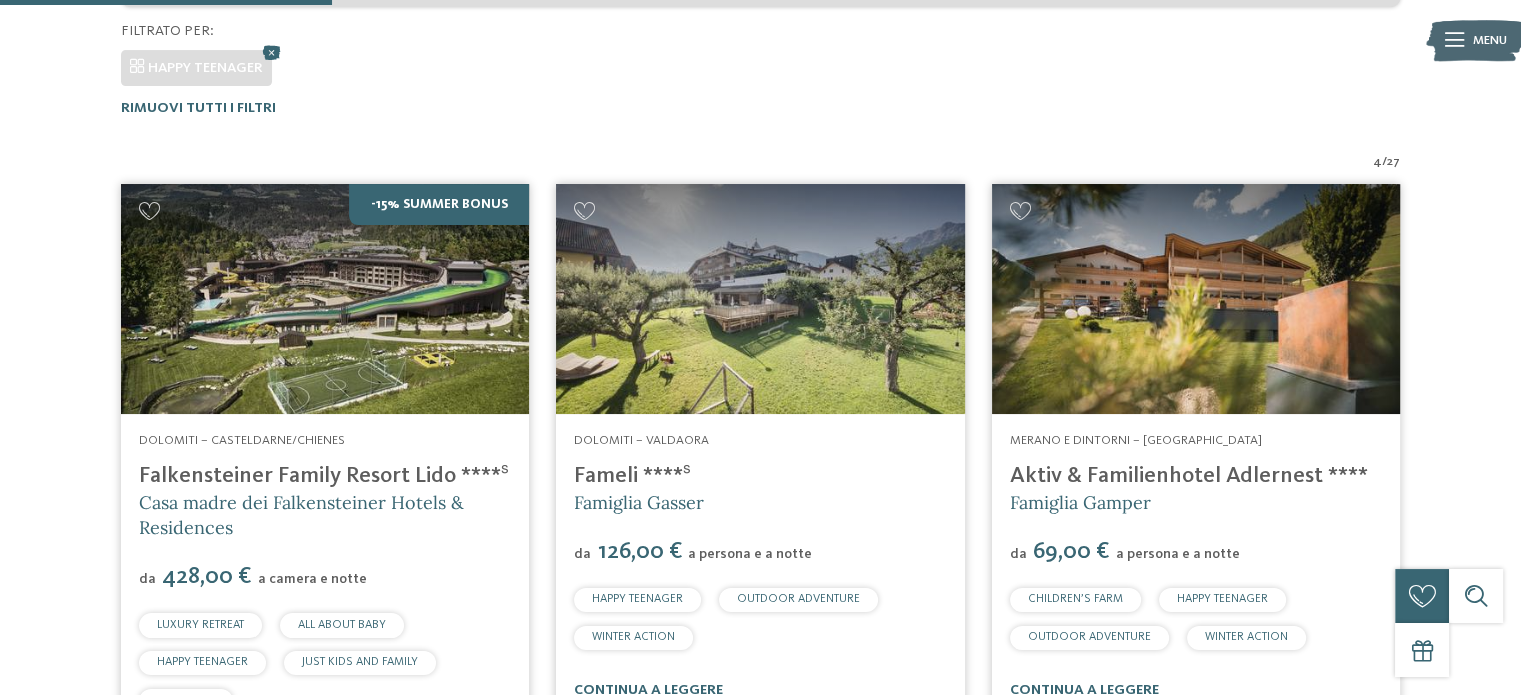 scroll, scrollTop: 479, scrollLeft: 0, axis: vertical 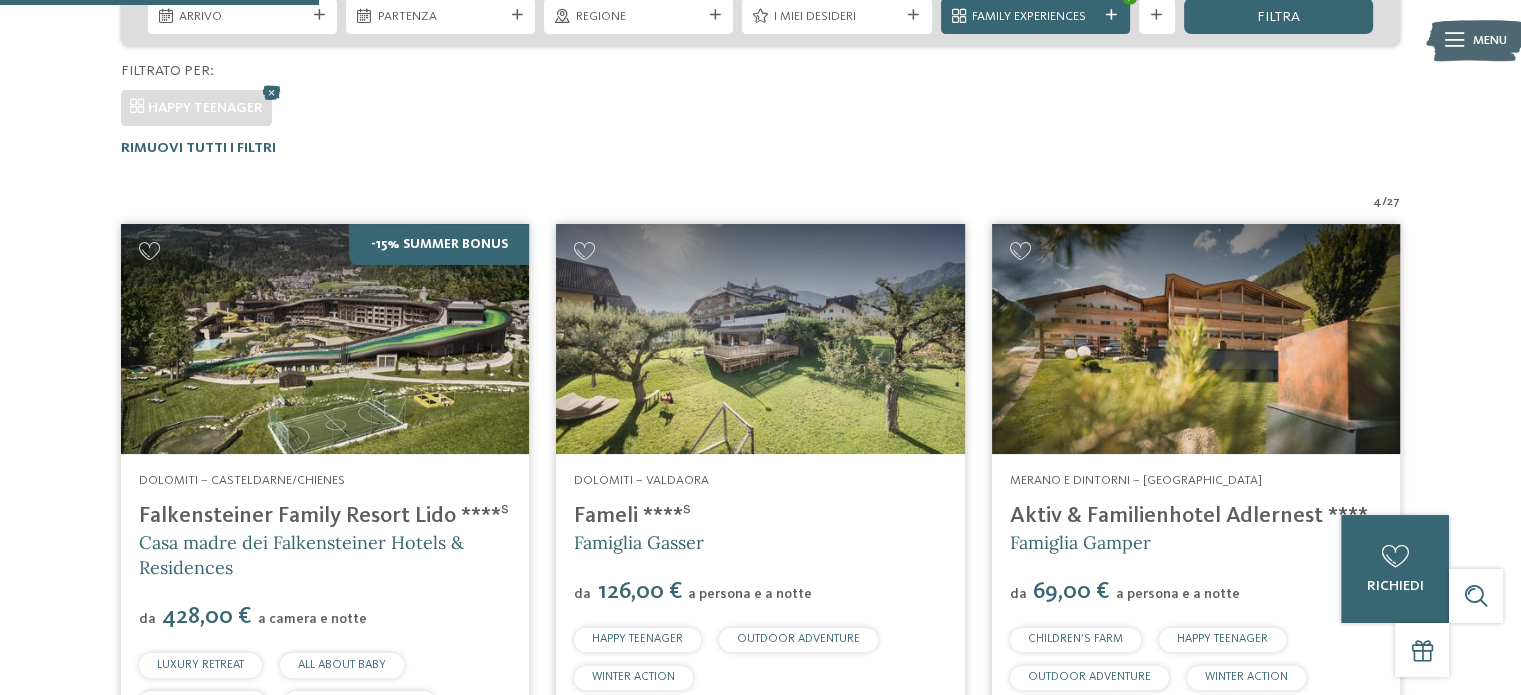 click on "Falkensteiner Family Resort Lido ****ˢ" at bounding box center [324, 516] 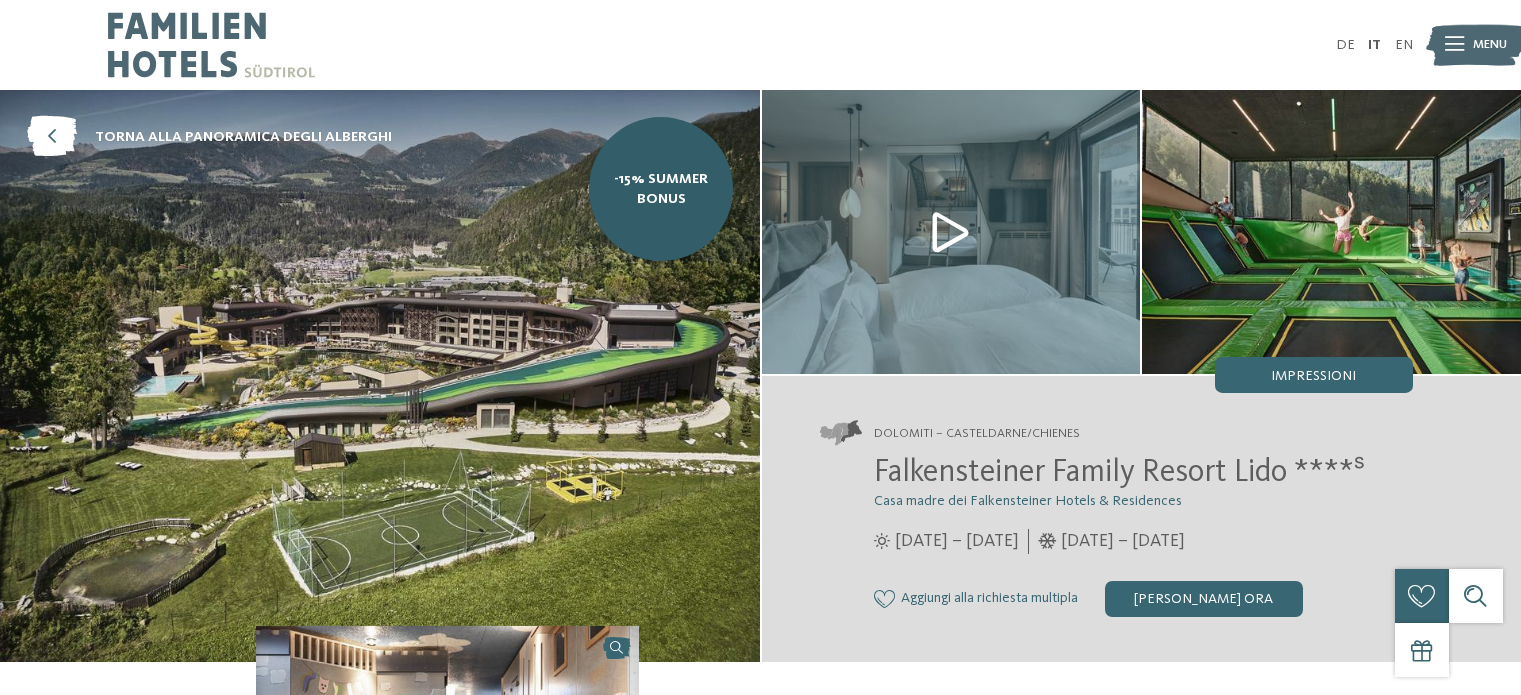 scroll, scrollTop: 0, scrollLeft: 0, axis: both 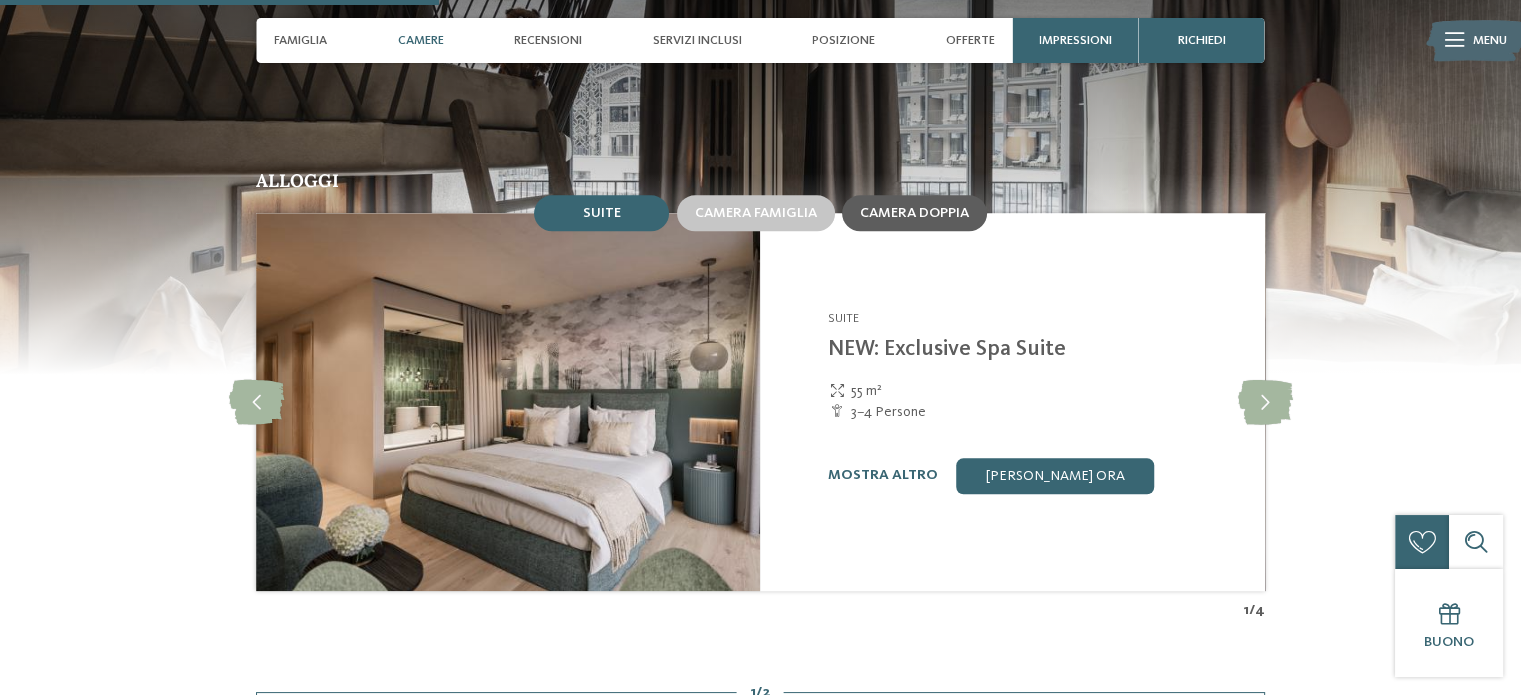 click on "Camera doppia" at bounding box center (914, 213) 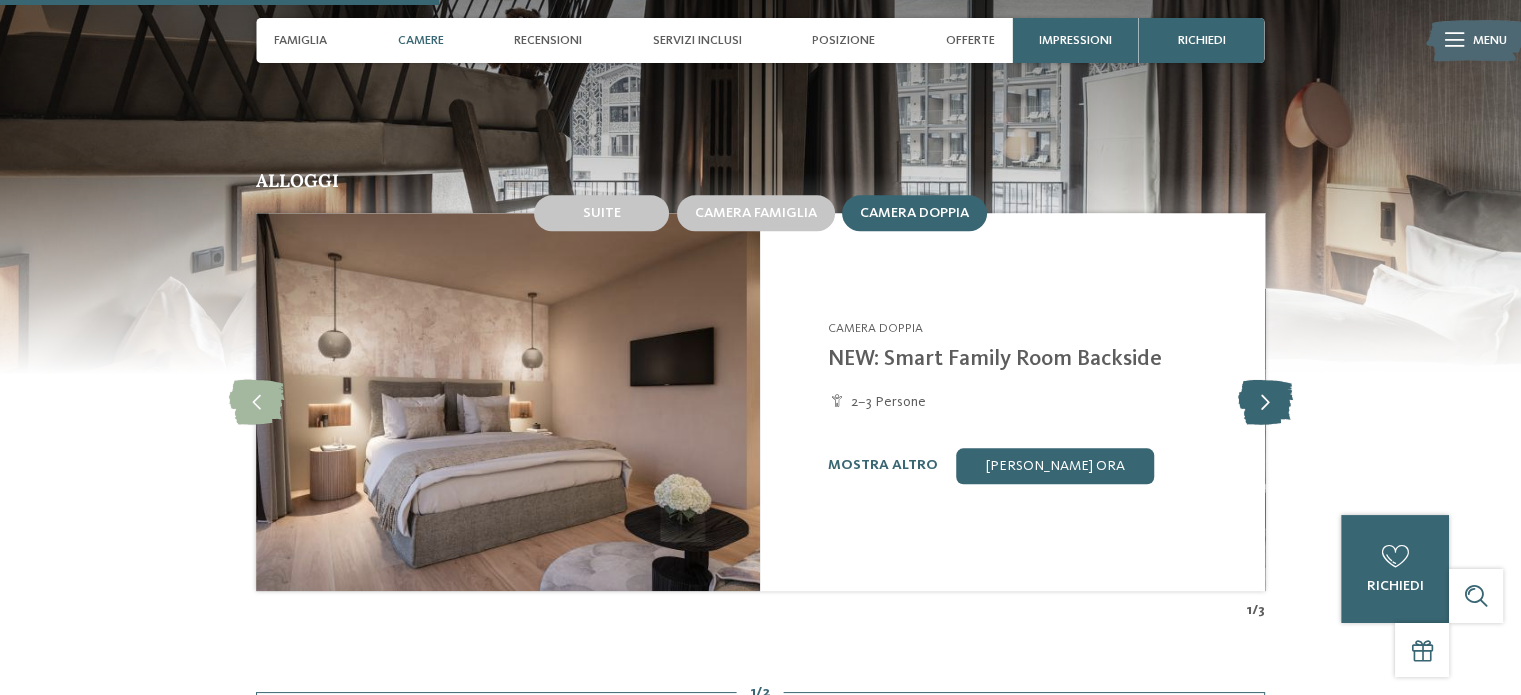 click at bounding box center (1264, 401) 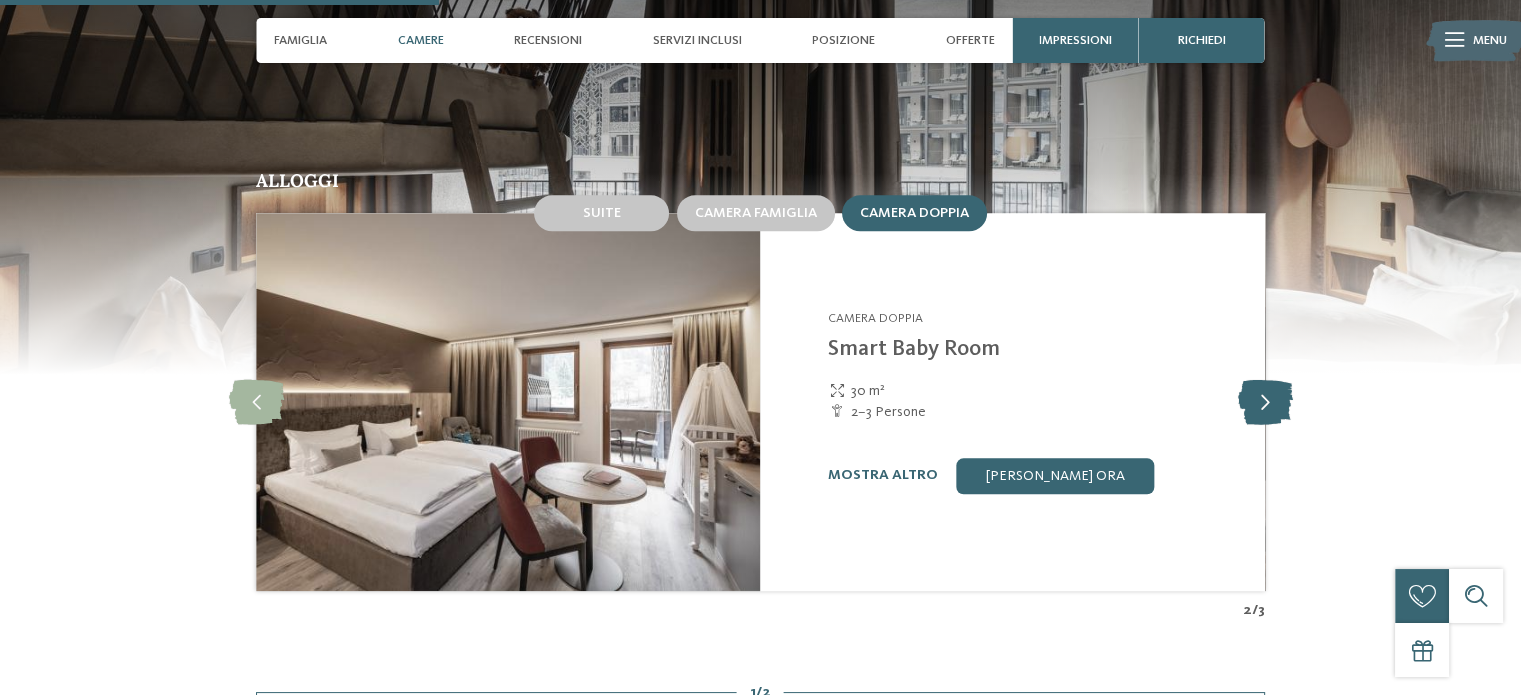click at bounding box center [1264, 401] 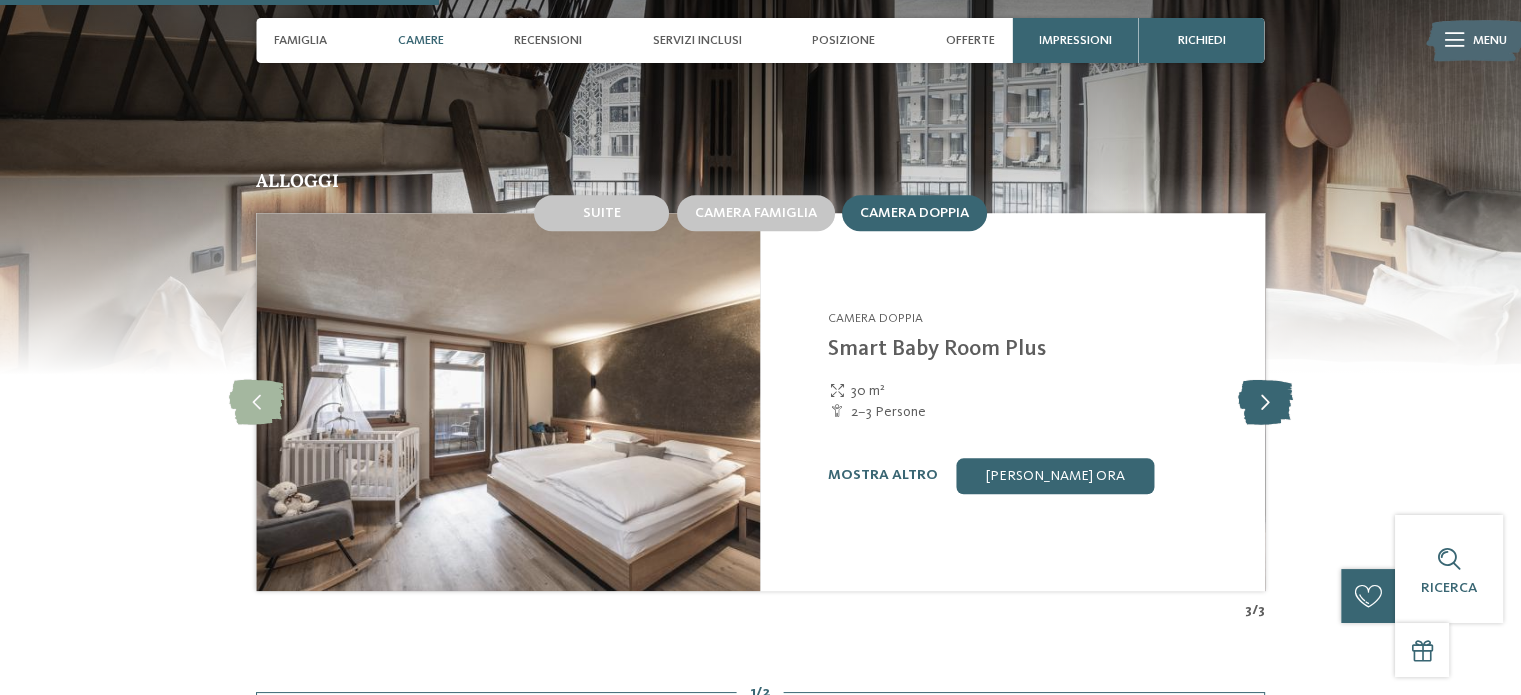 click at bounding box center [1264, 401] 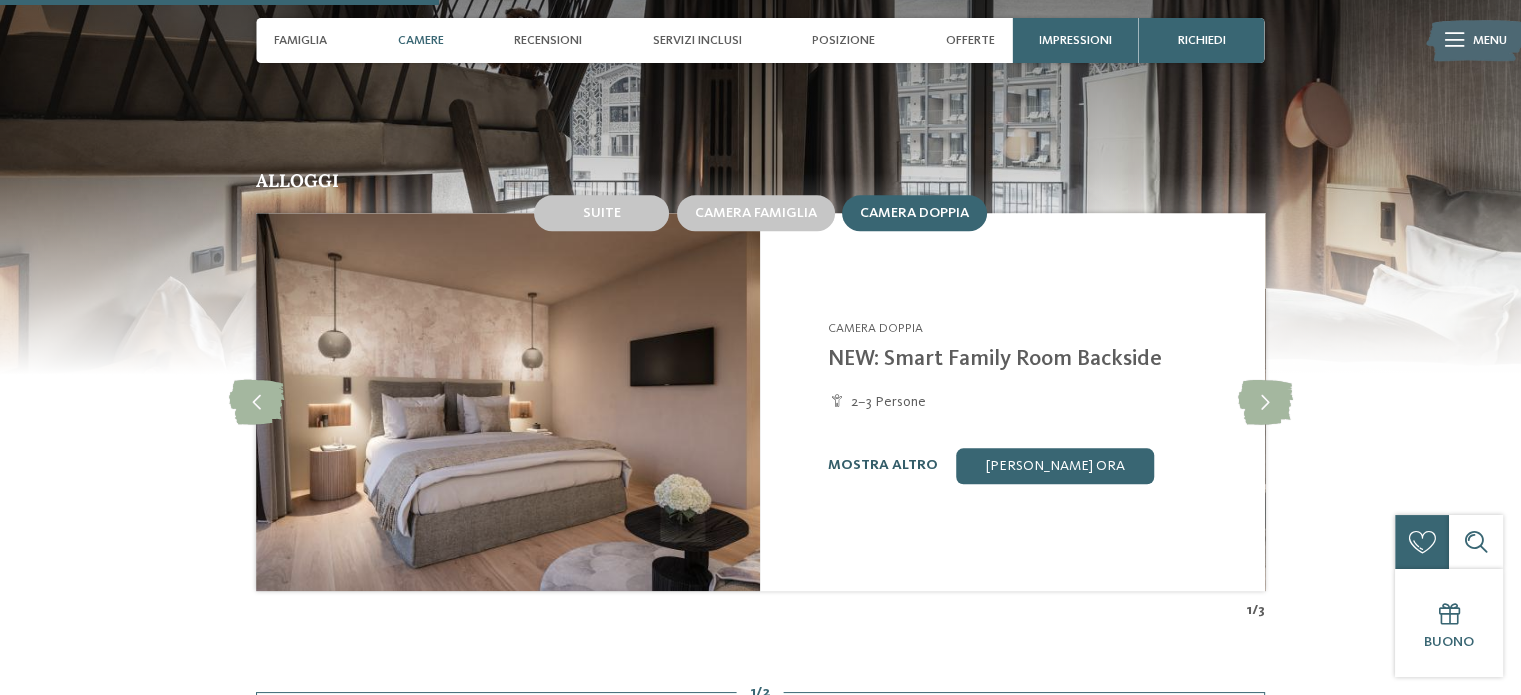 click on "mostra altro" at bounding box center [883, 465] 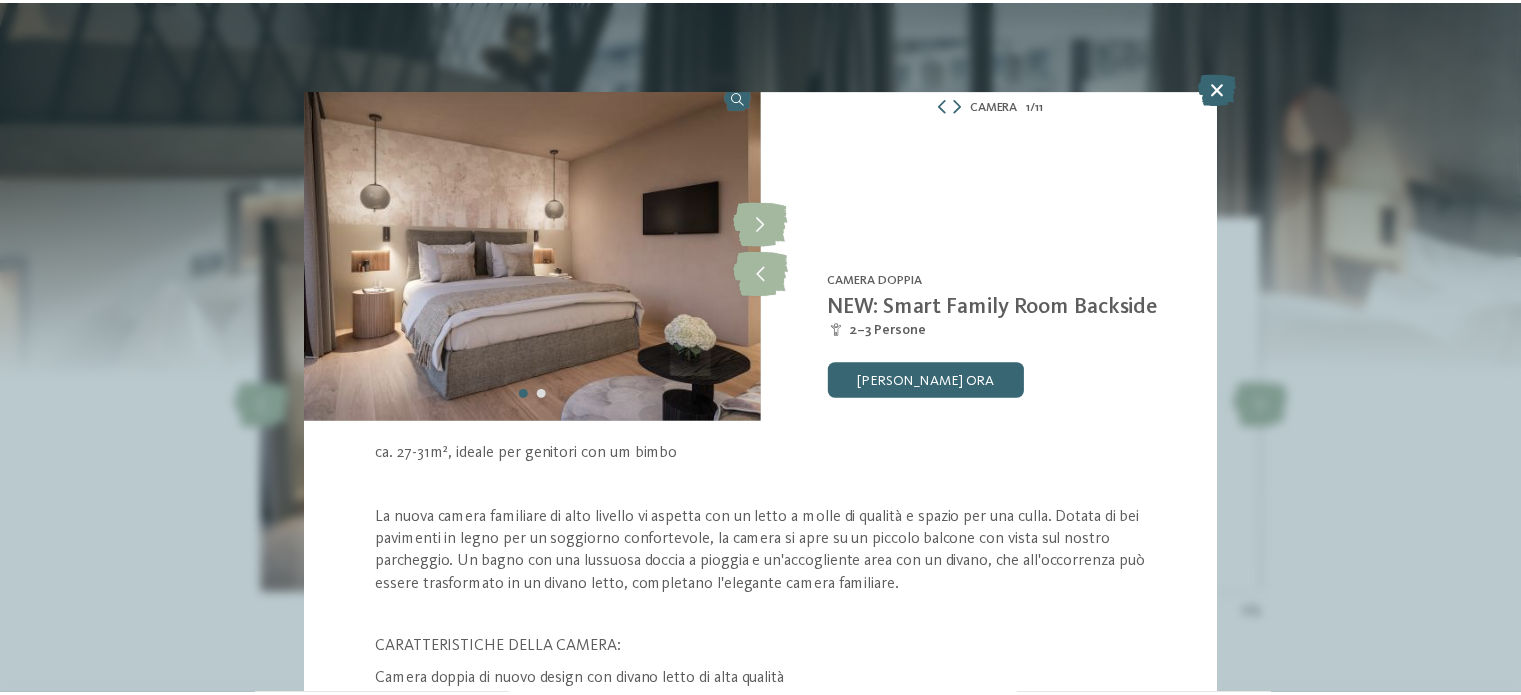 scroll, scrollTop: 0, scrollLeft: 0, axis: both 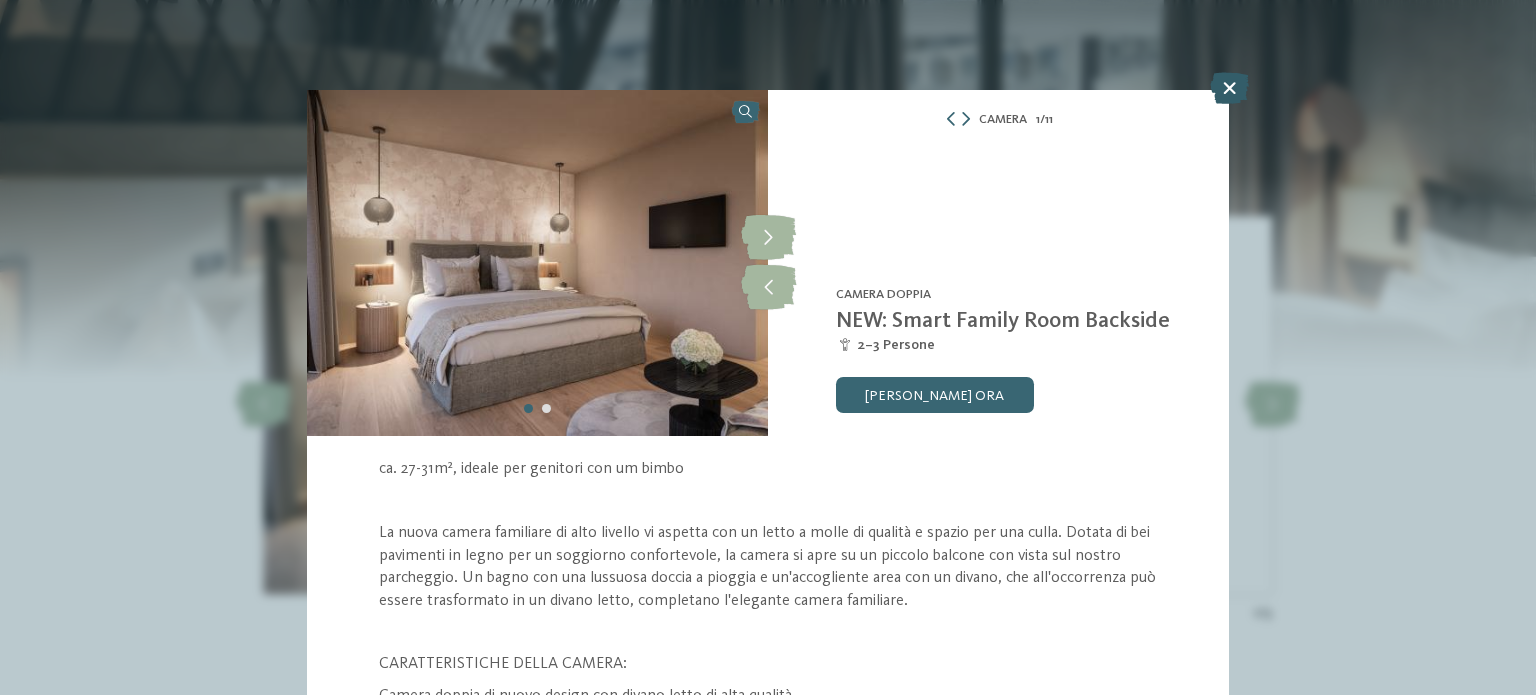 click at bounding box center [1229, 88] 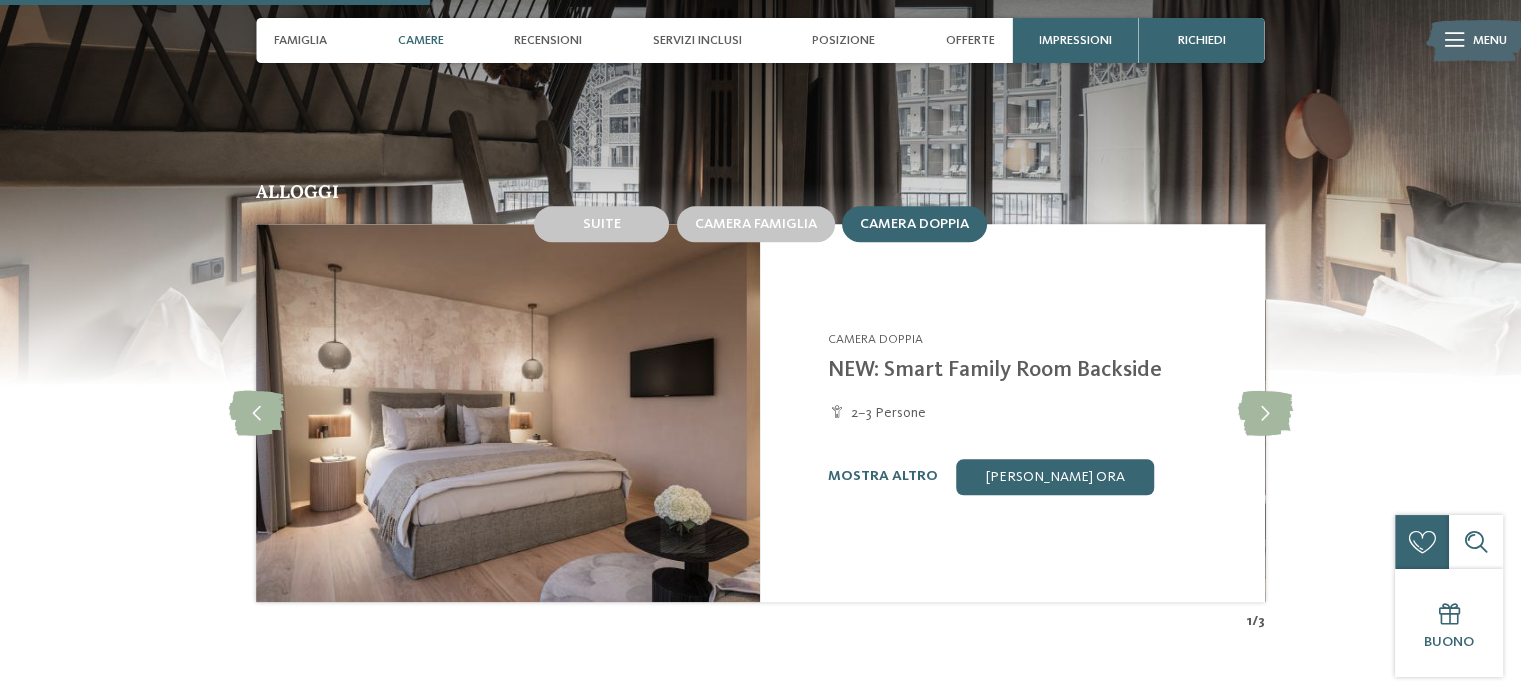 scroll, scrollTop: 1800, scrollLeft: 0, axis: vertical 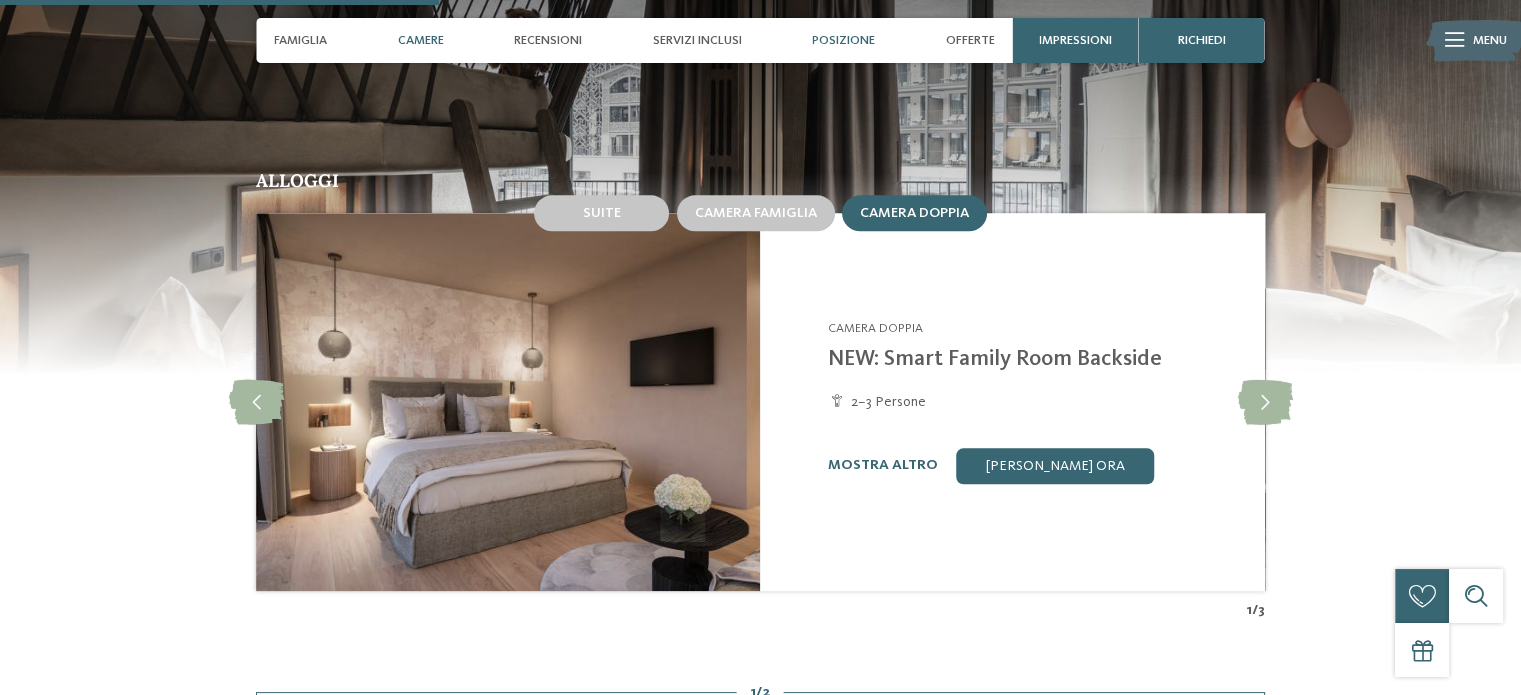 click on "Posizione" at bounding box center (843, 40) 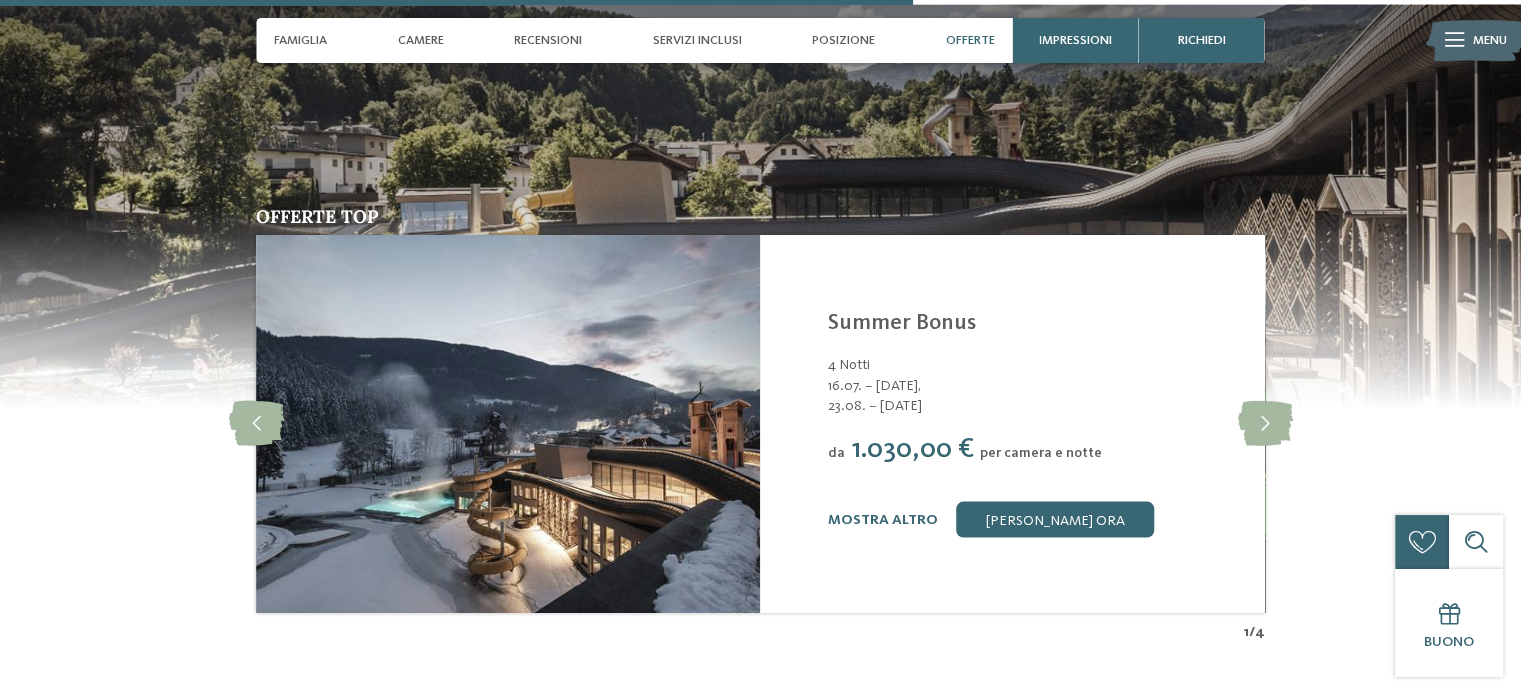 scroll, scrollTop: 3787, scrollLeft: 0, axis: vertical 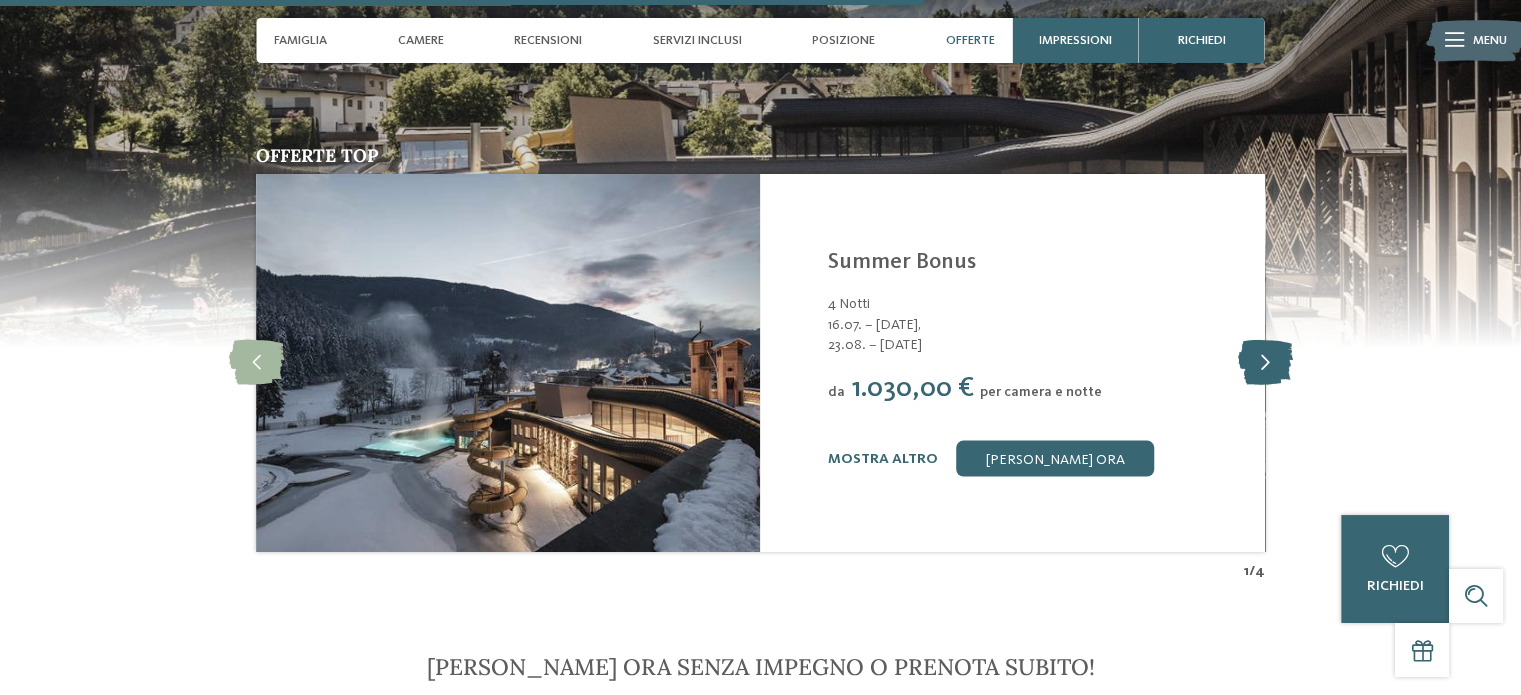 click at bounding box center (1264, 362) 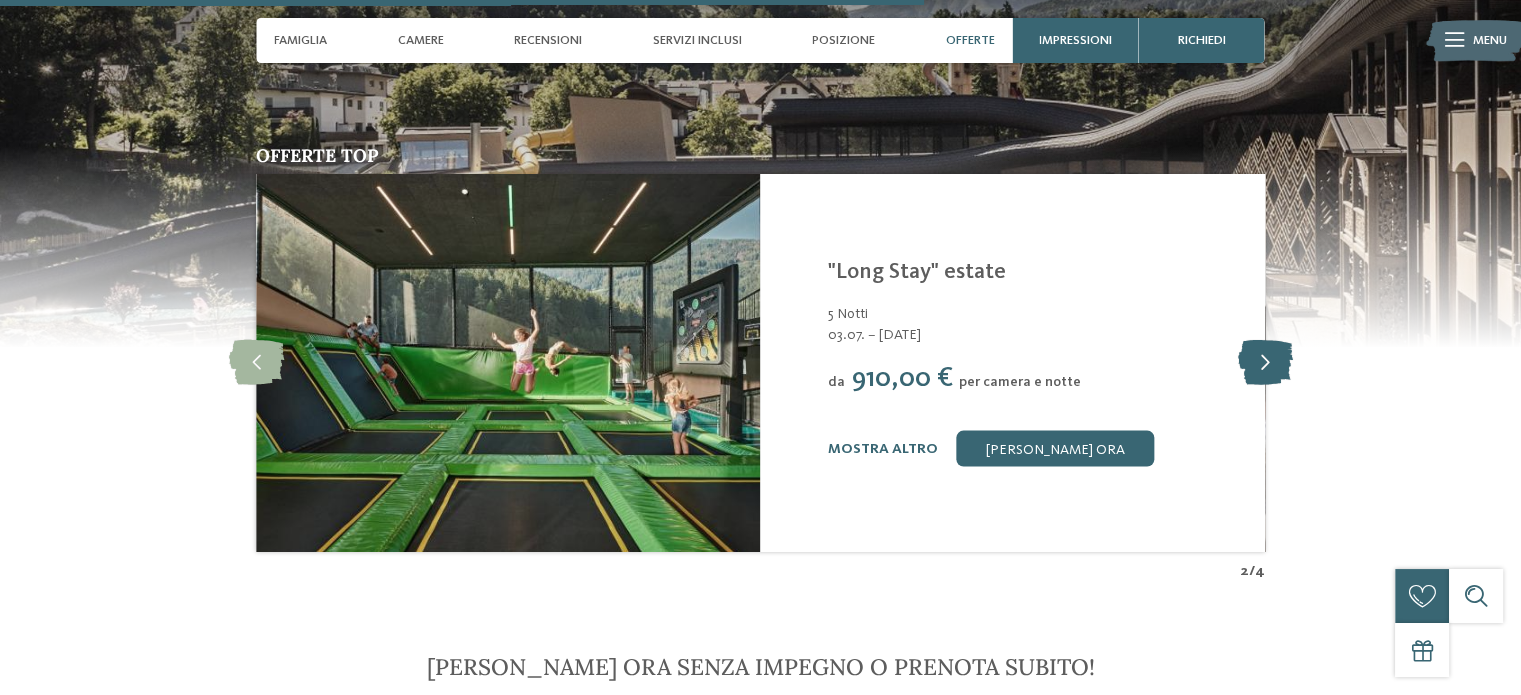 click at bounding box center (1264, 362) 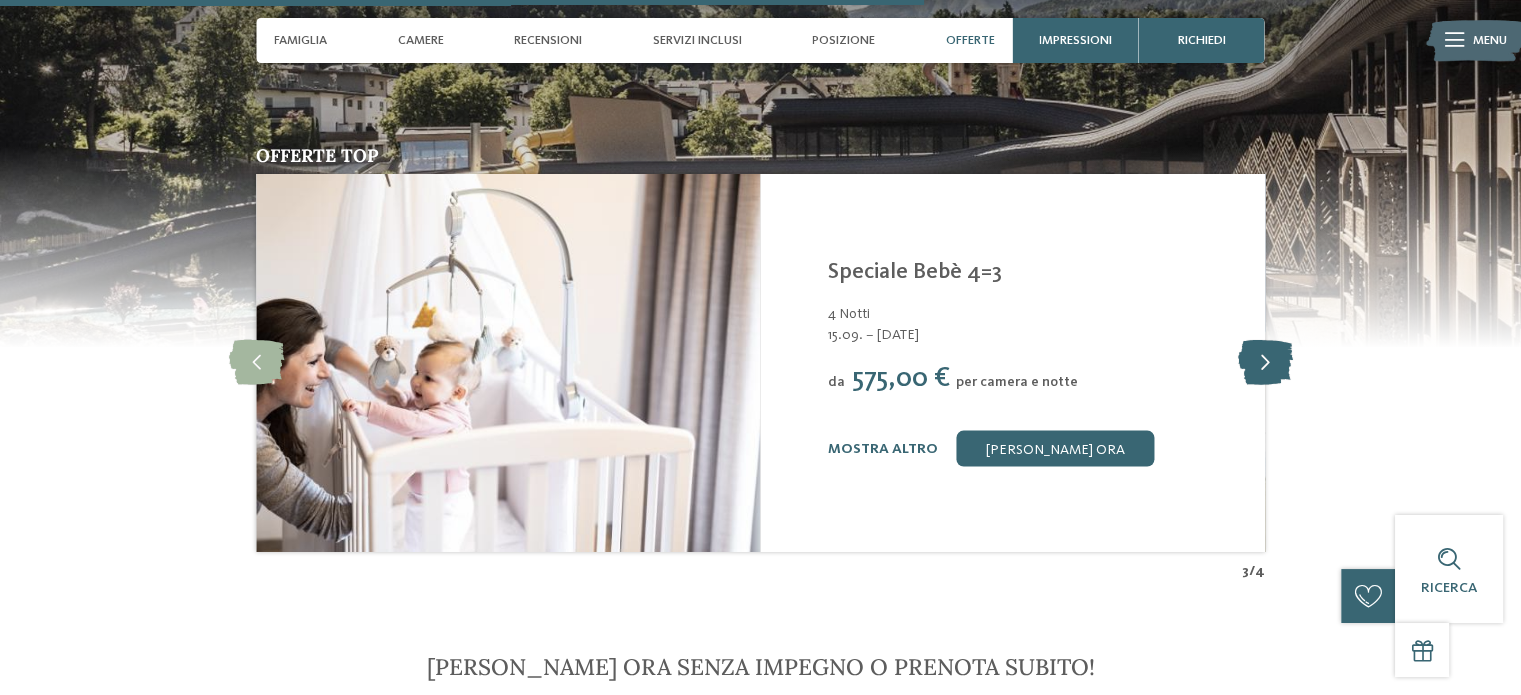 click at bounding box center [1264, 362] 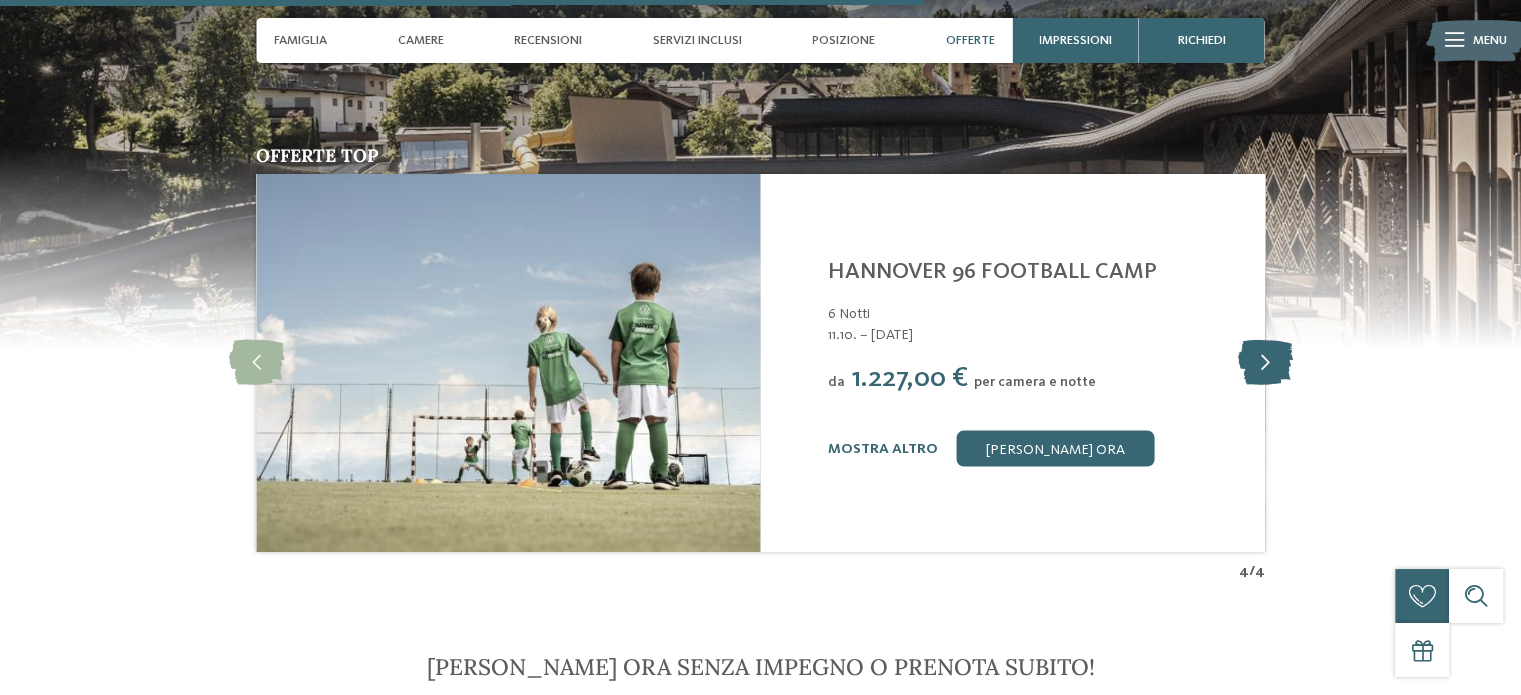 click at bounding box center (1264, 362) 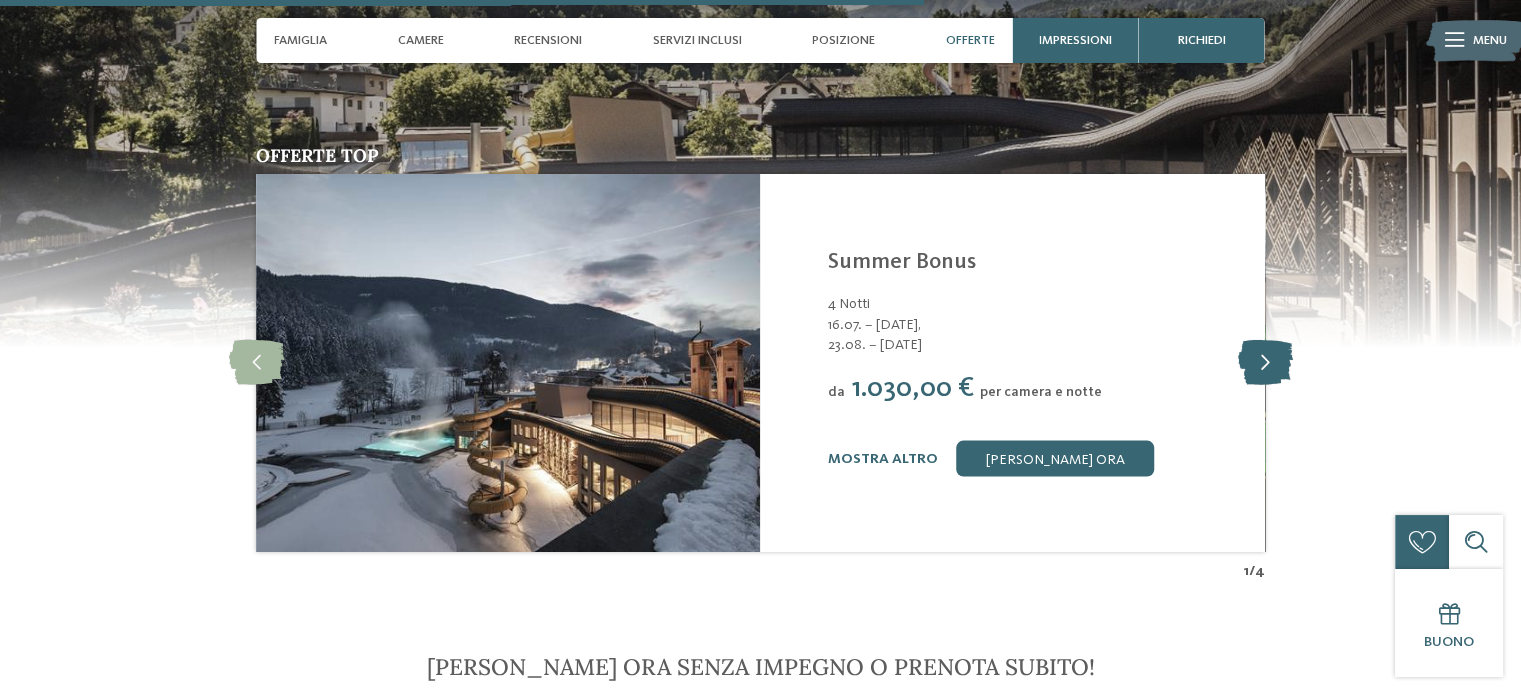 click at bounding box center (1264, 362) 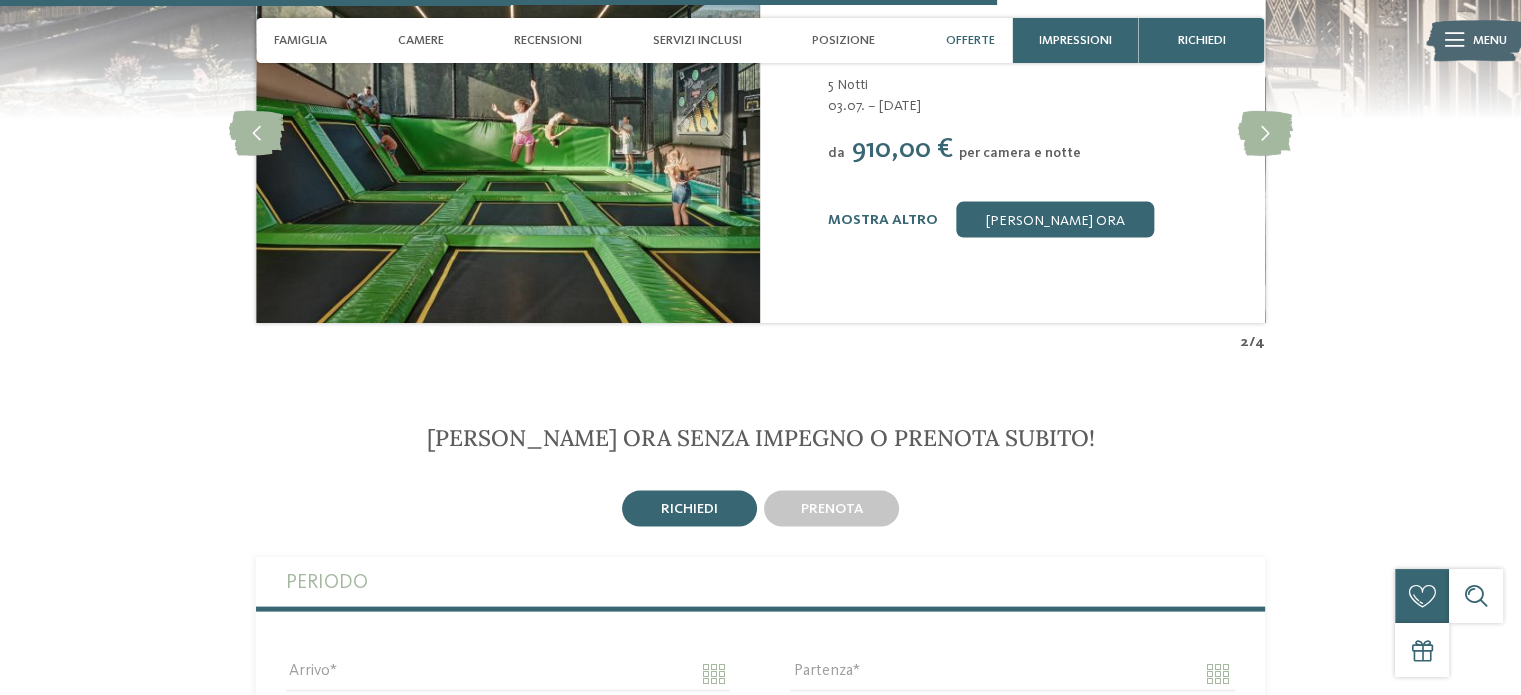 scroll, scrollTop: 4087, scrollLeft: 0, axis: vertical 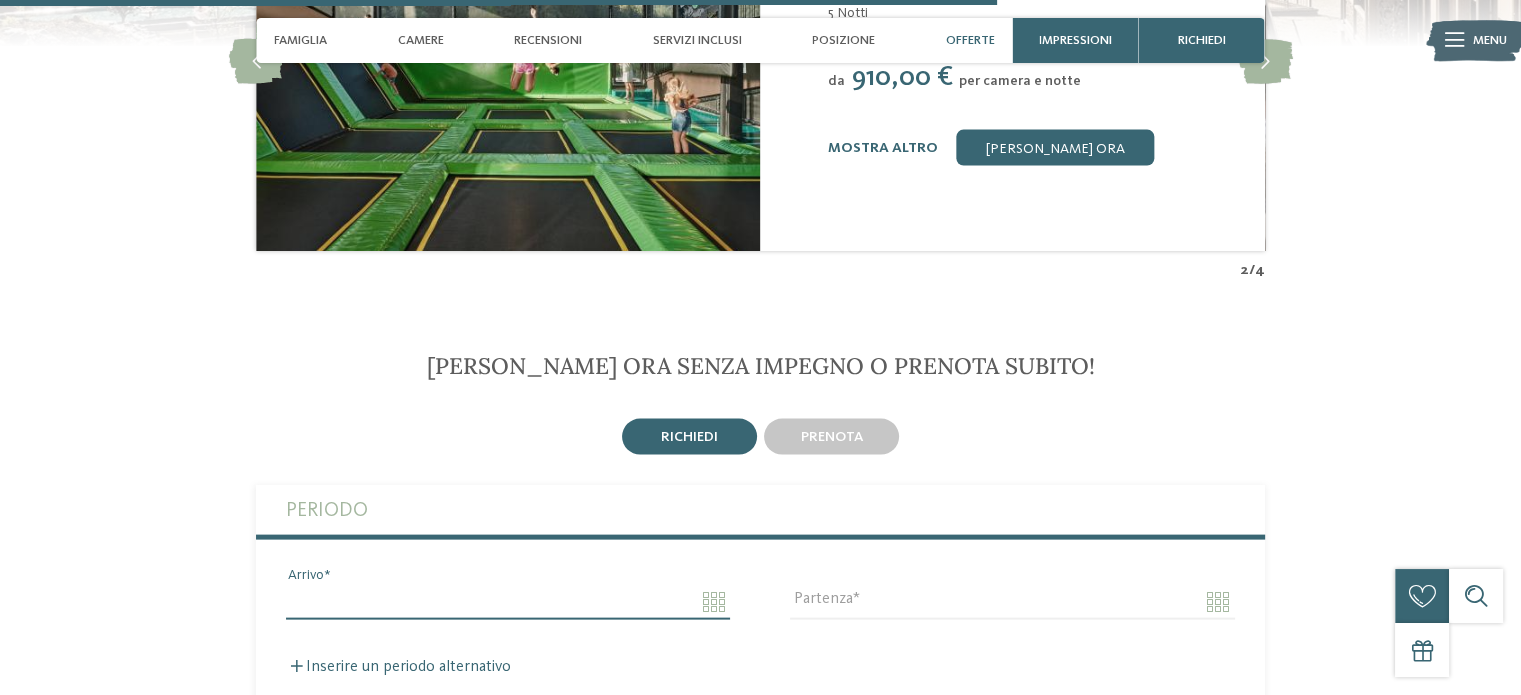 click on "Arrivo" at bounding box center [508, 602] 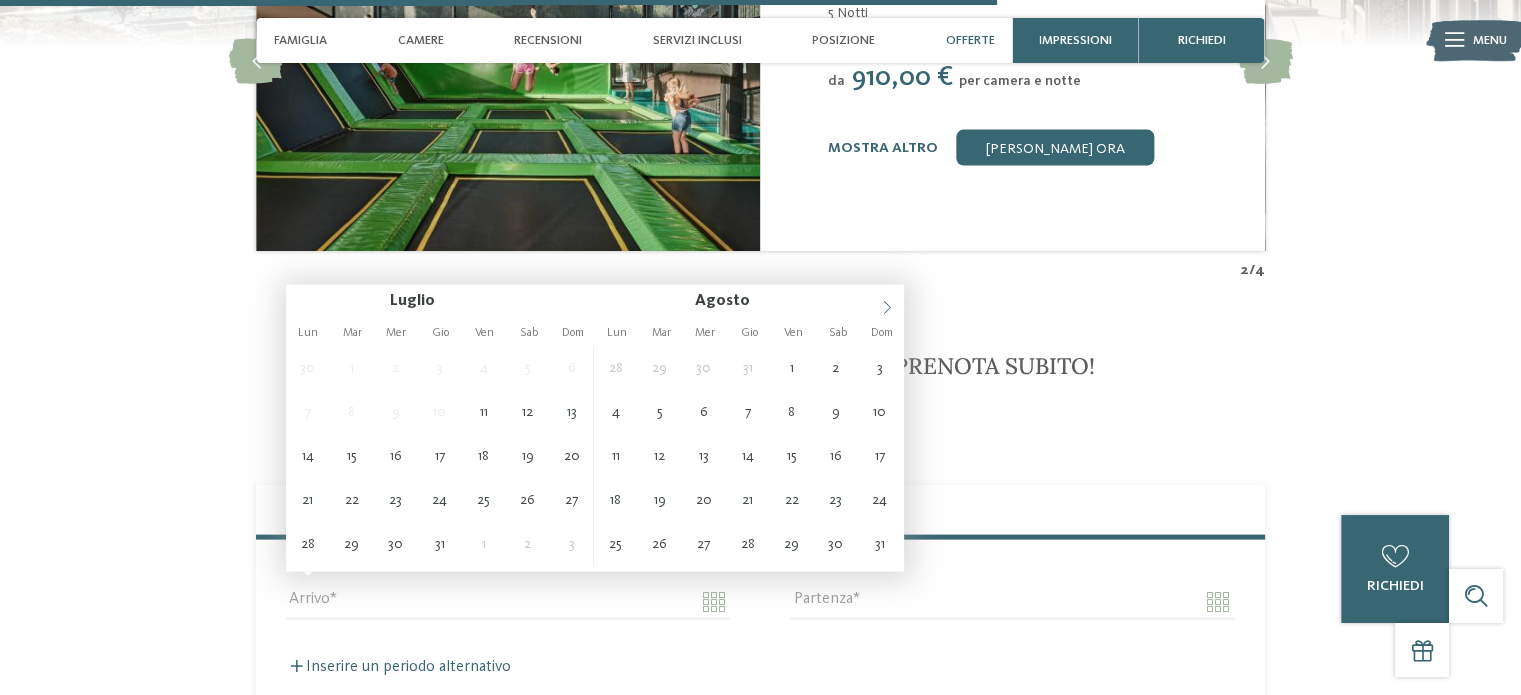 click at bounding box center (887, 302) 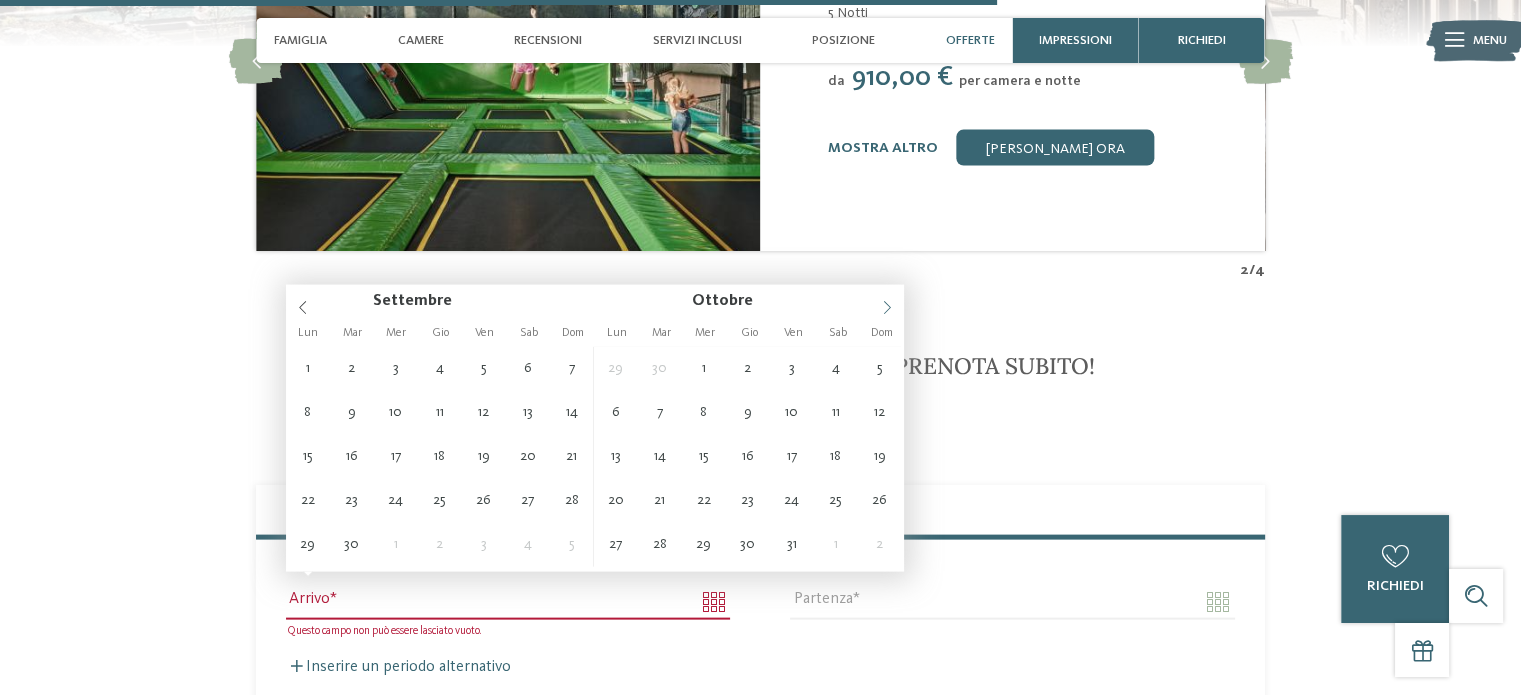 click 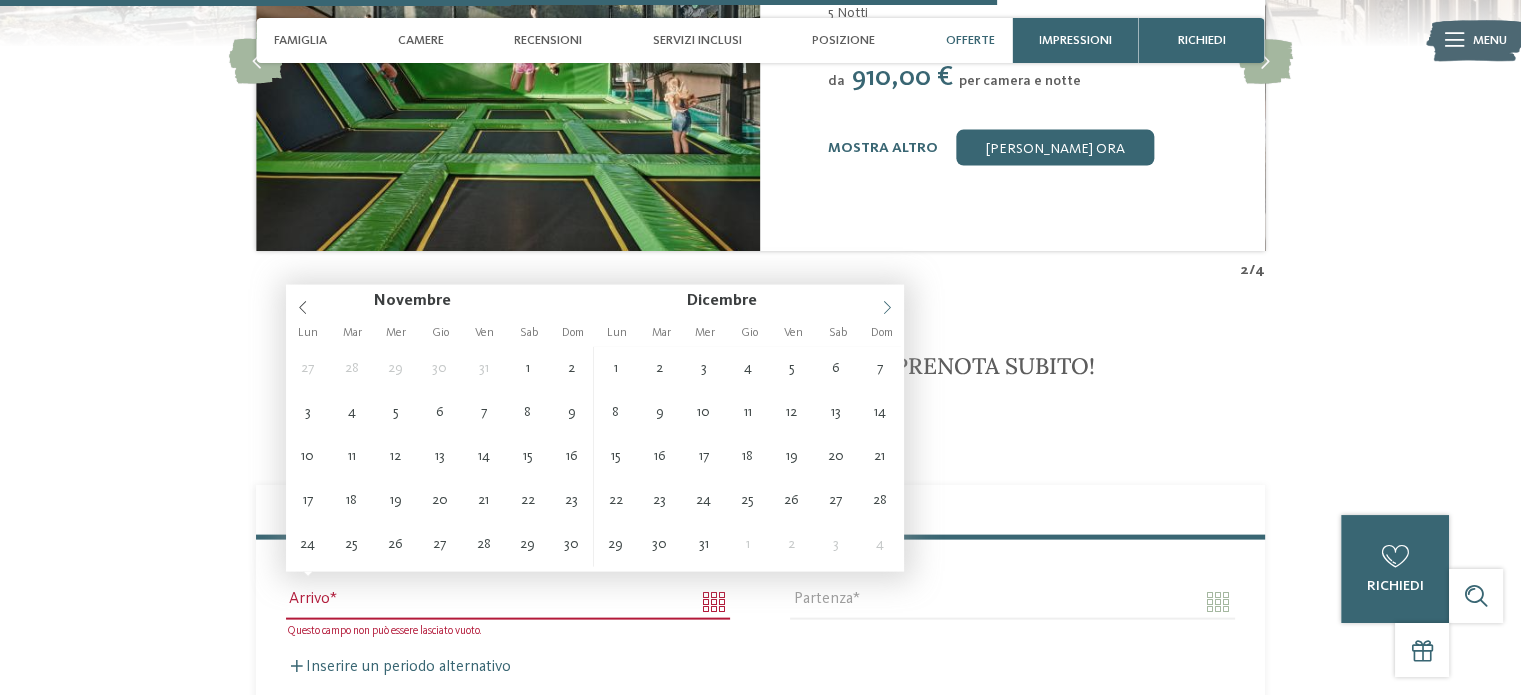 click 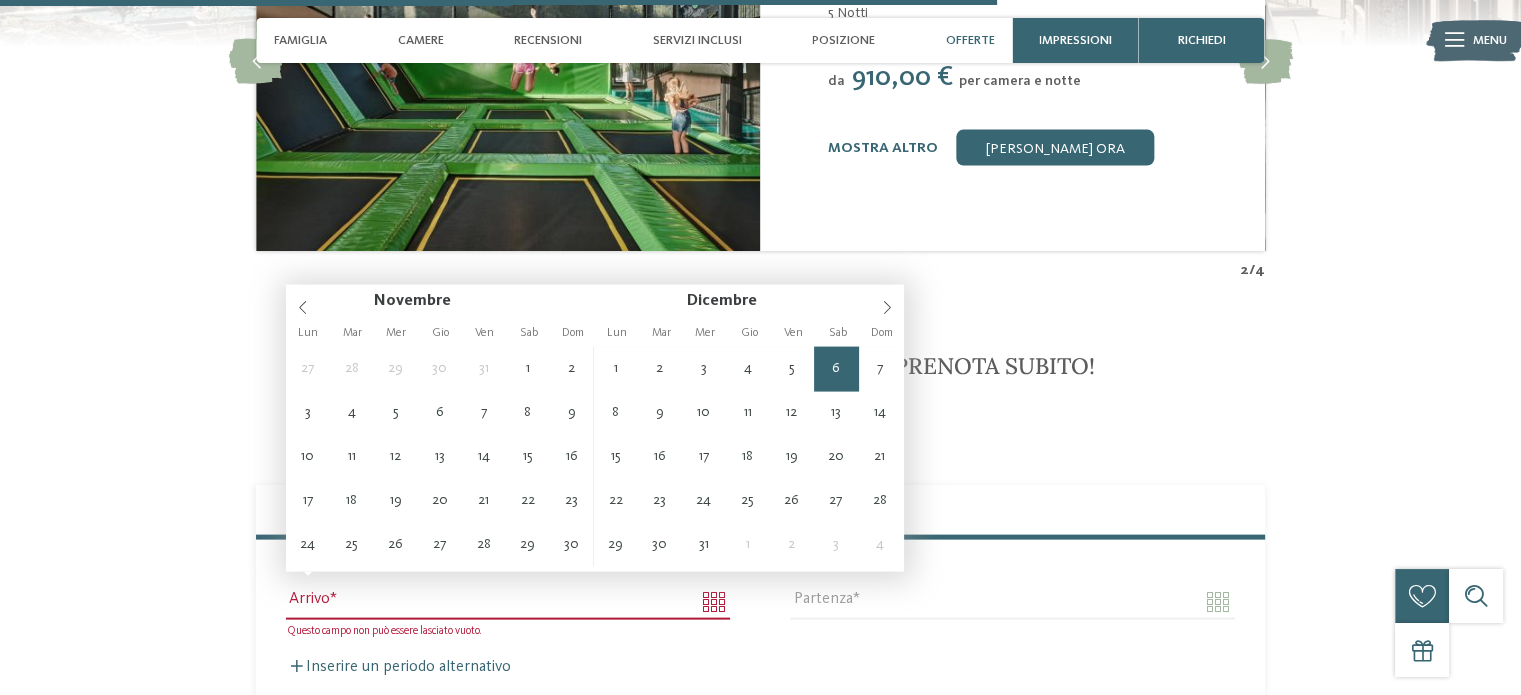 type on "**********" 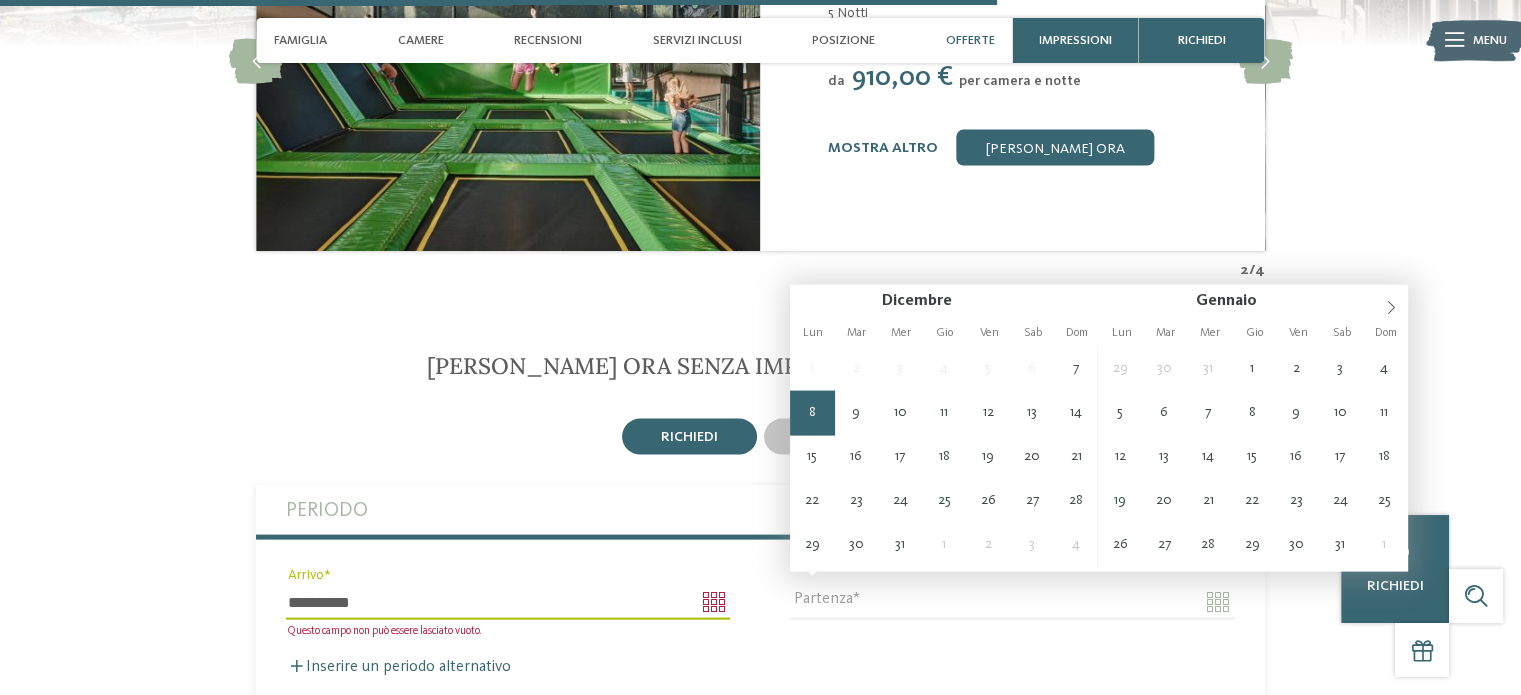 type on "**********" 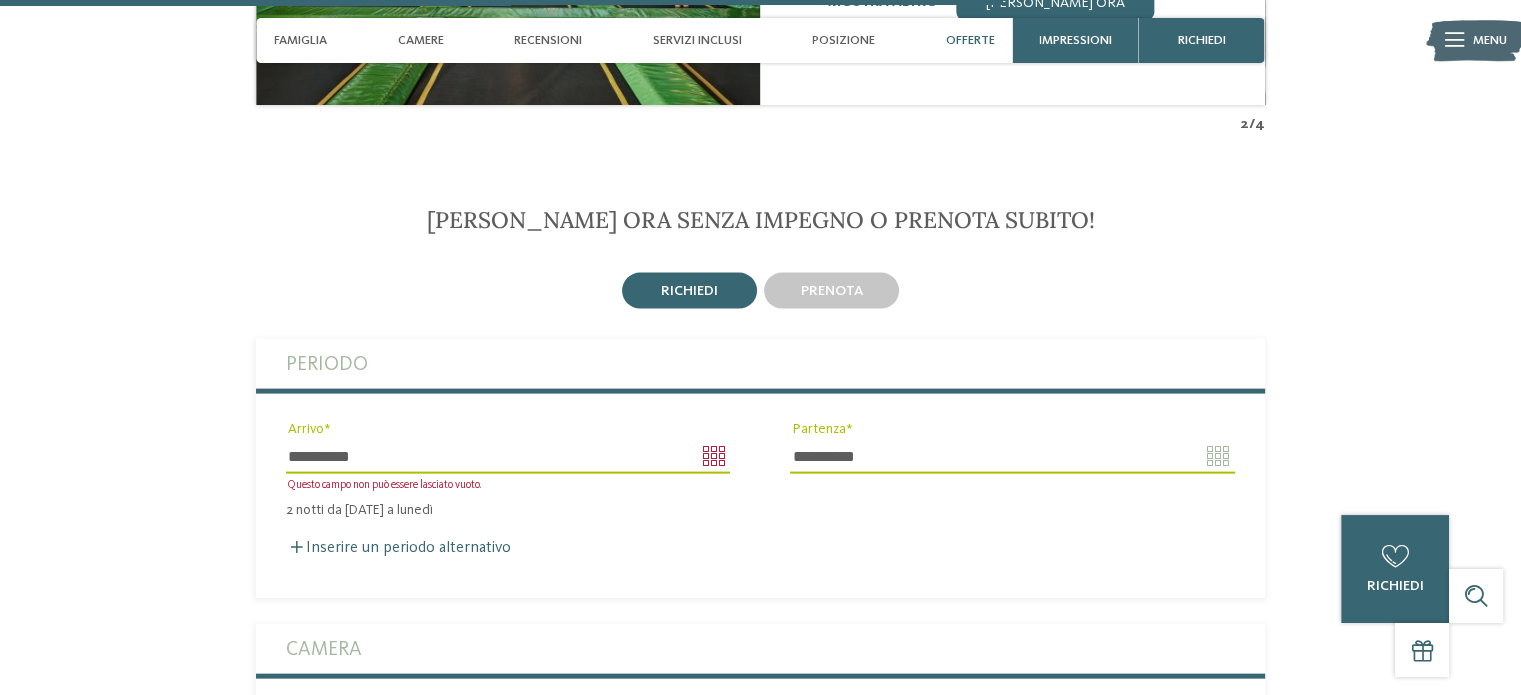 scroll, scrollTop: 4287, scrollLeft: 0, axis: vertical 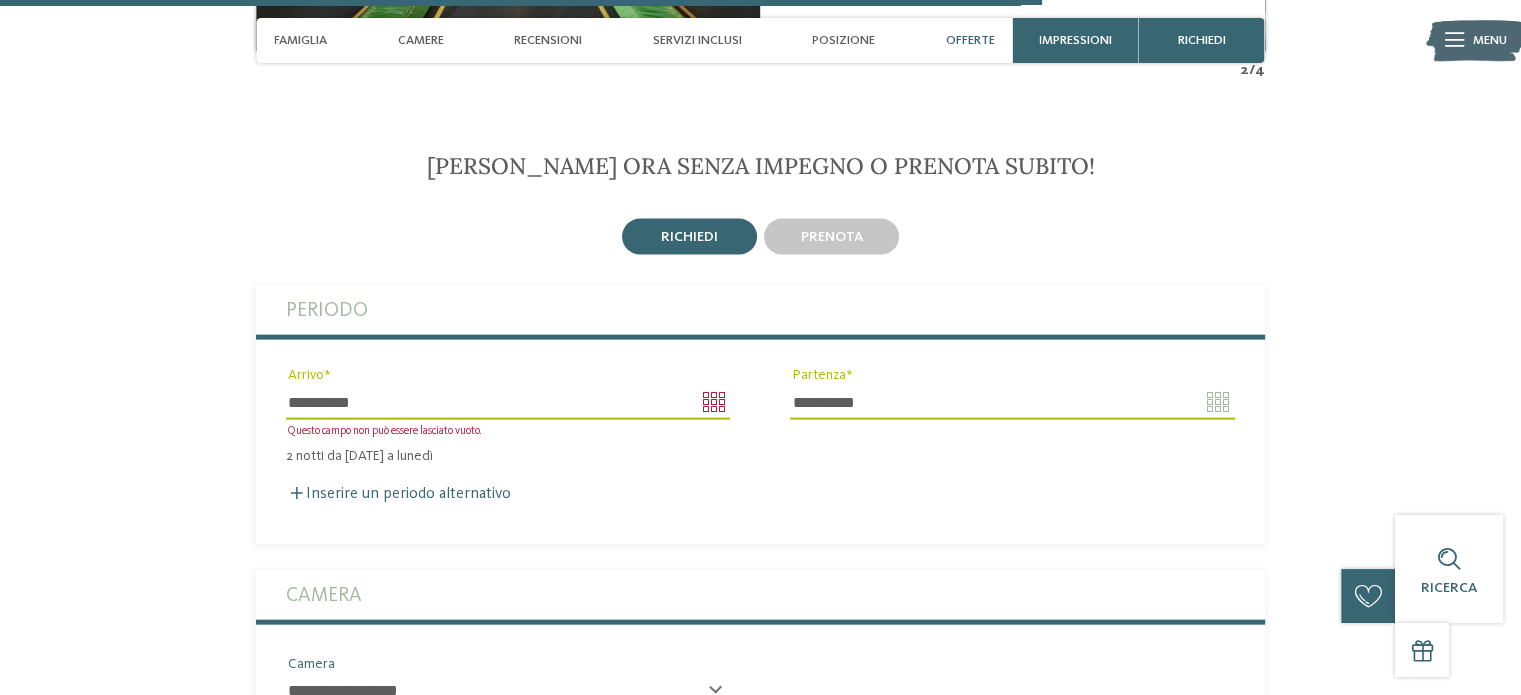 click on "Questo campo non può essere lasciato vuoto." at bounding box center [384, 431] 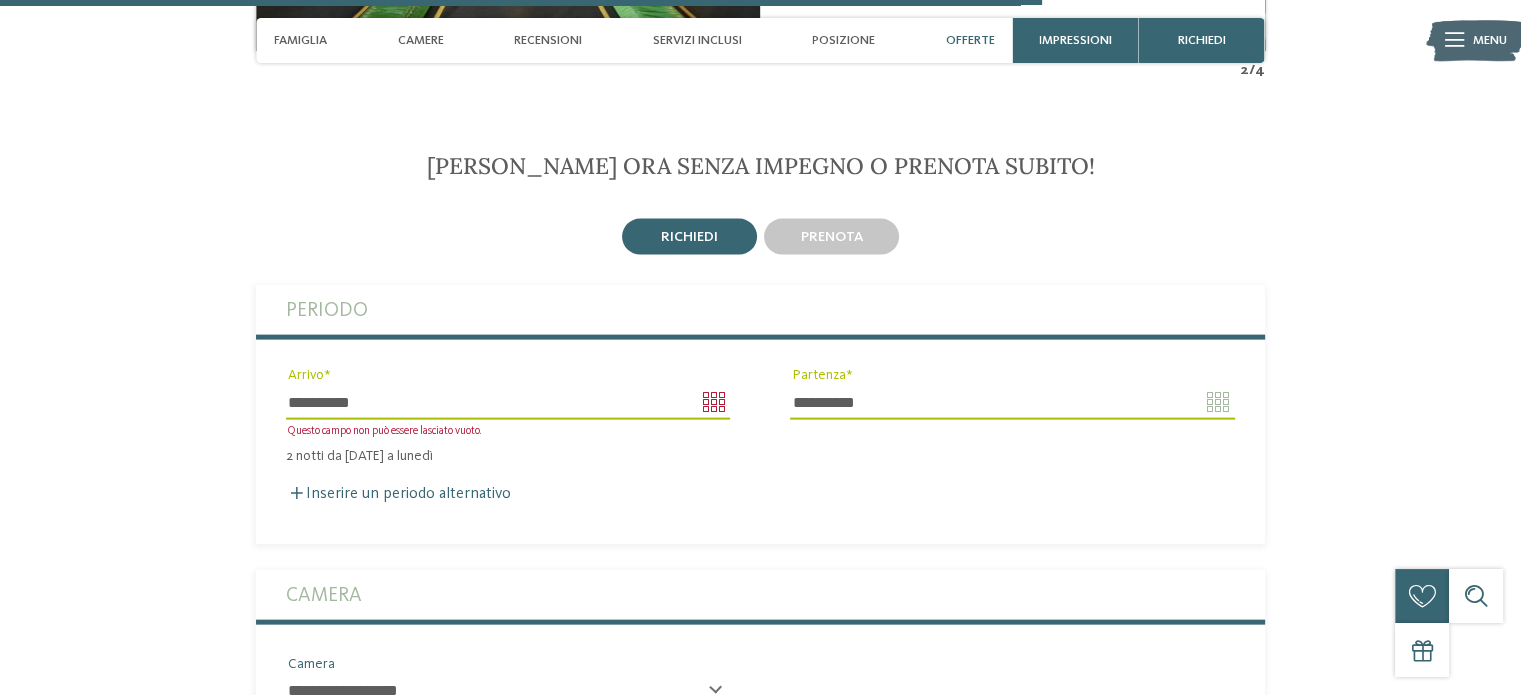 click on "**********" at bounding box center [508, 402] 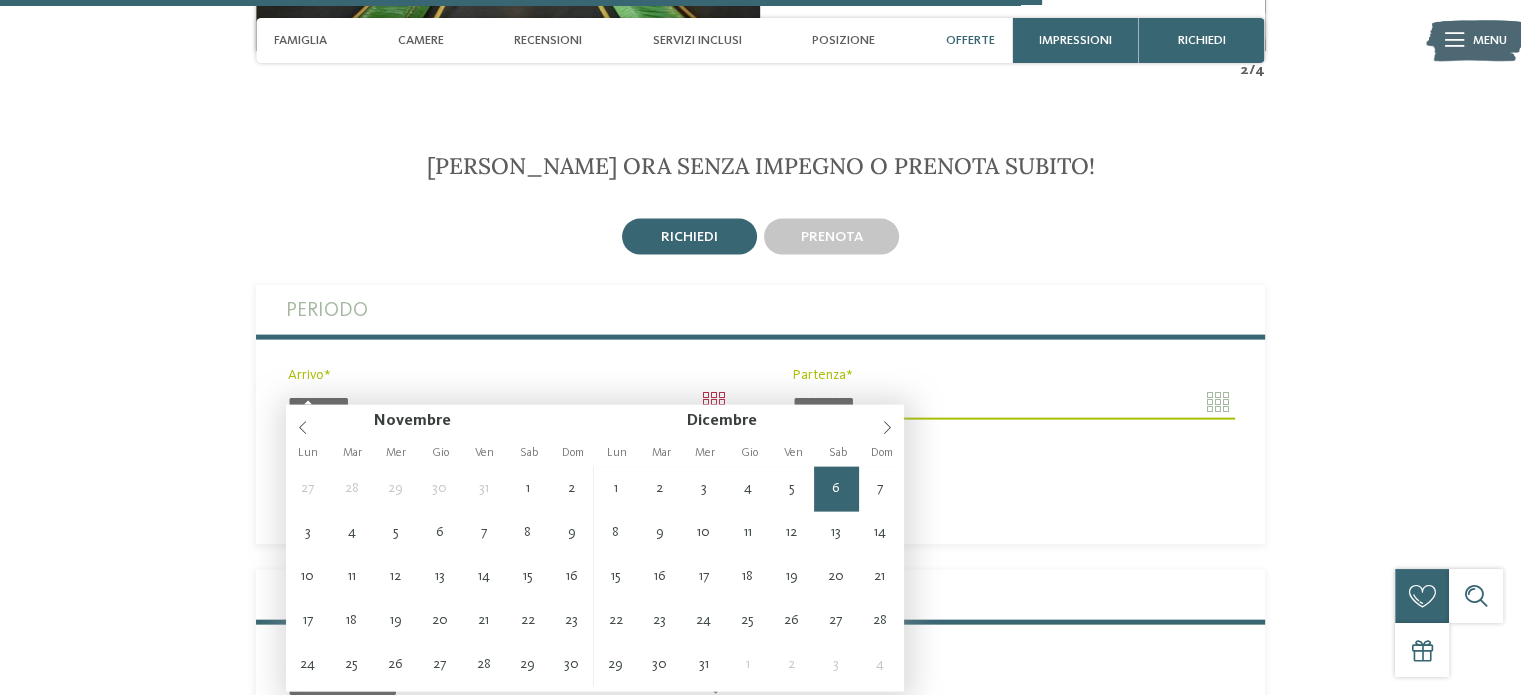 type on "**********" 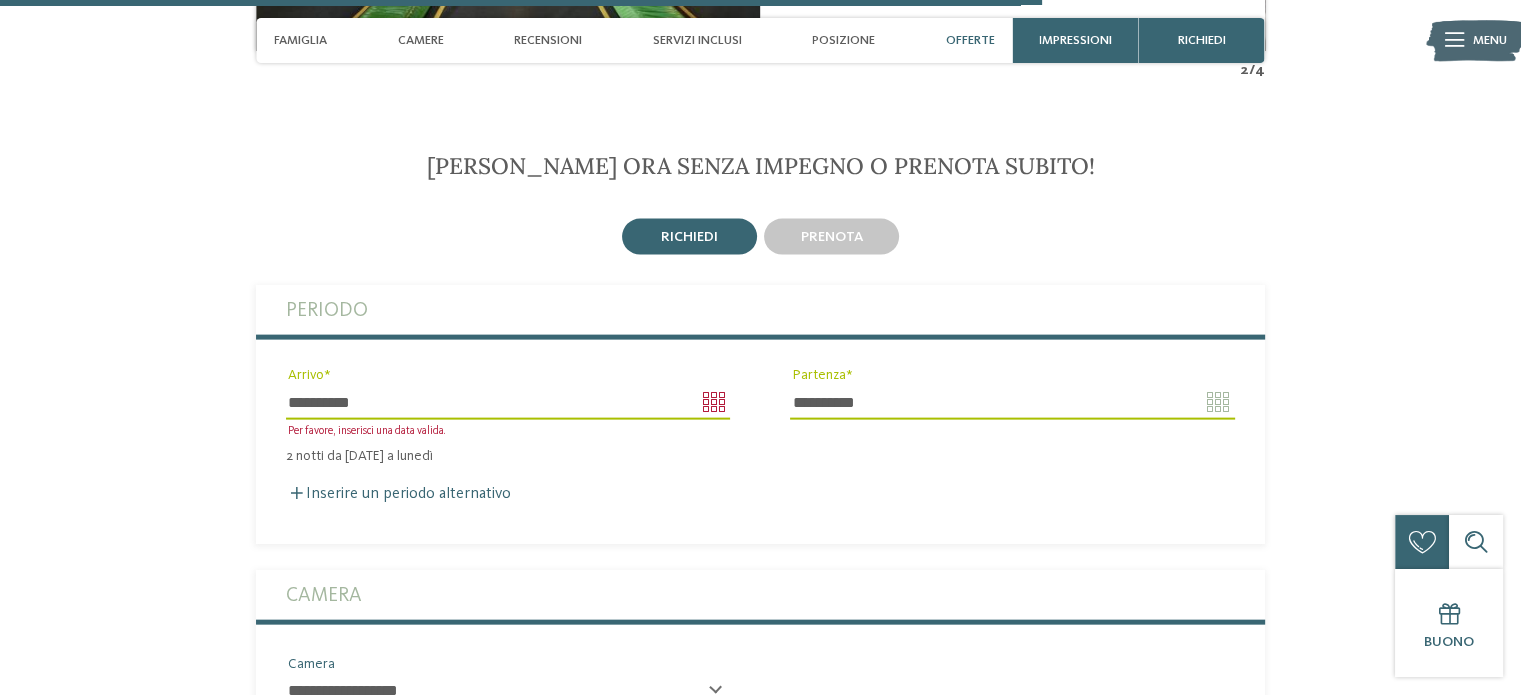 click on "**********" at bounding box center [760, 414] 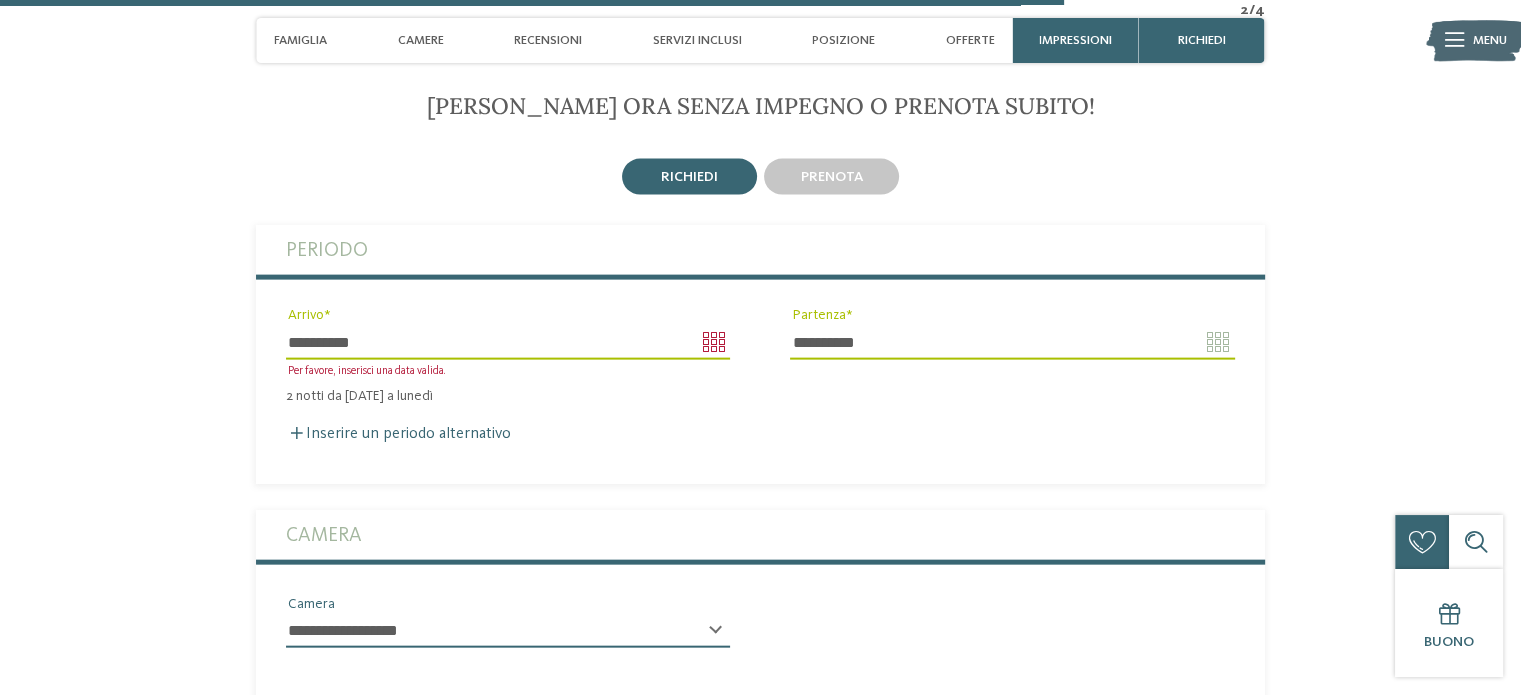 scroll, scrollTop: 4387, scrollLeft: 0, axis: vertical 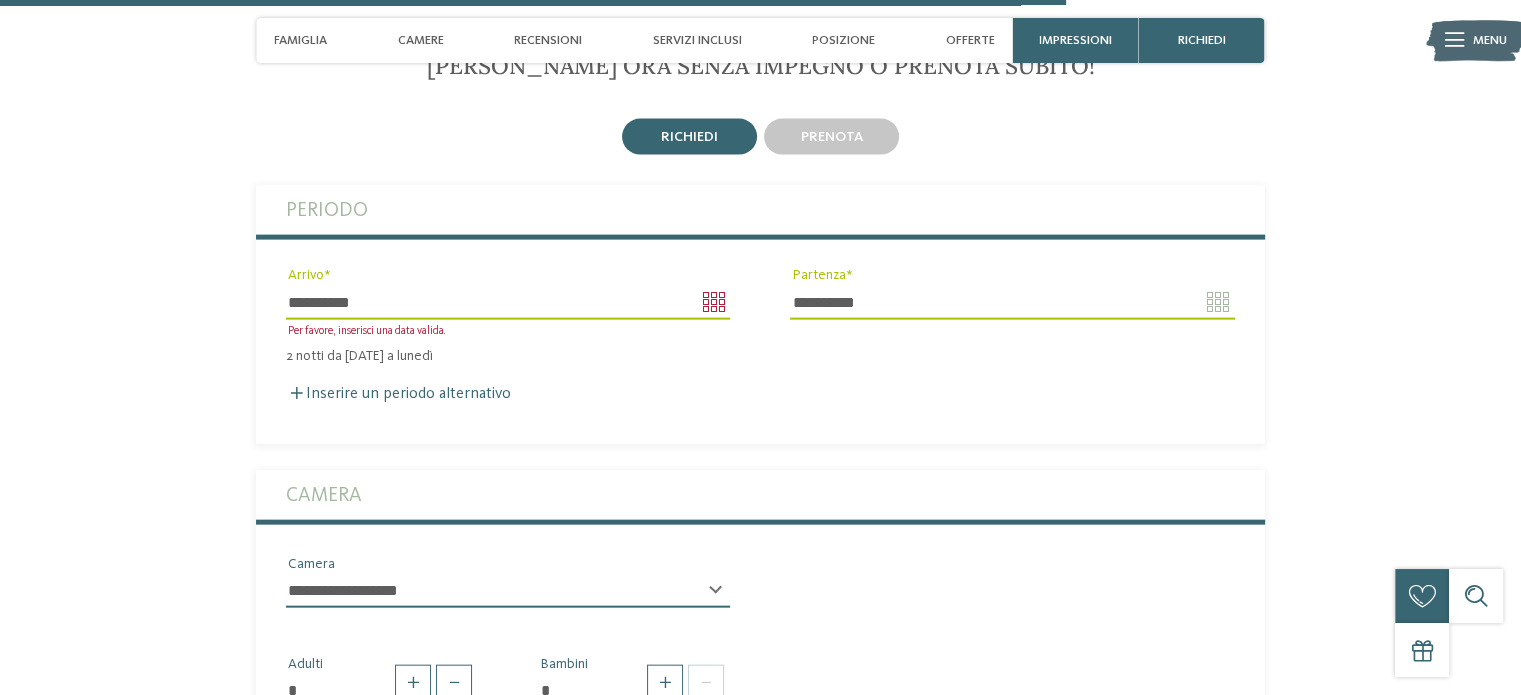 click on "**********" at bounding box center [508, 302] 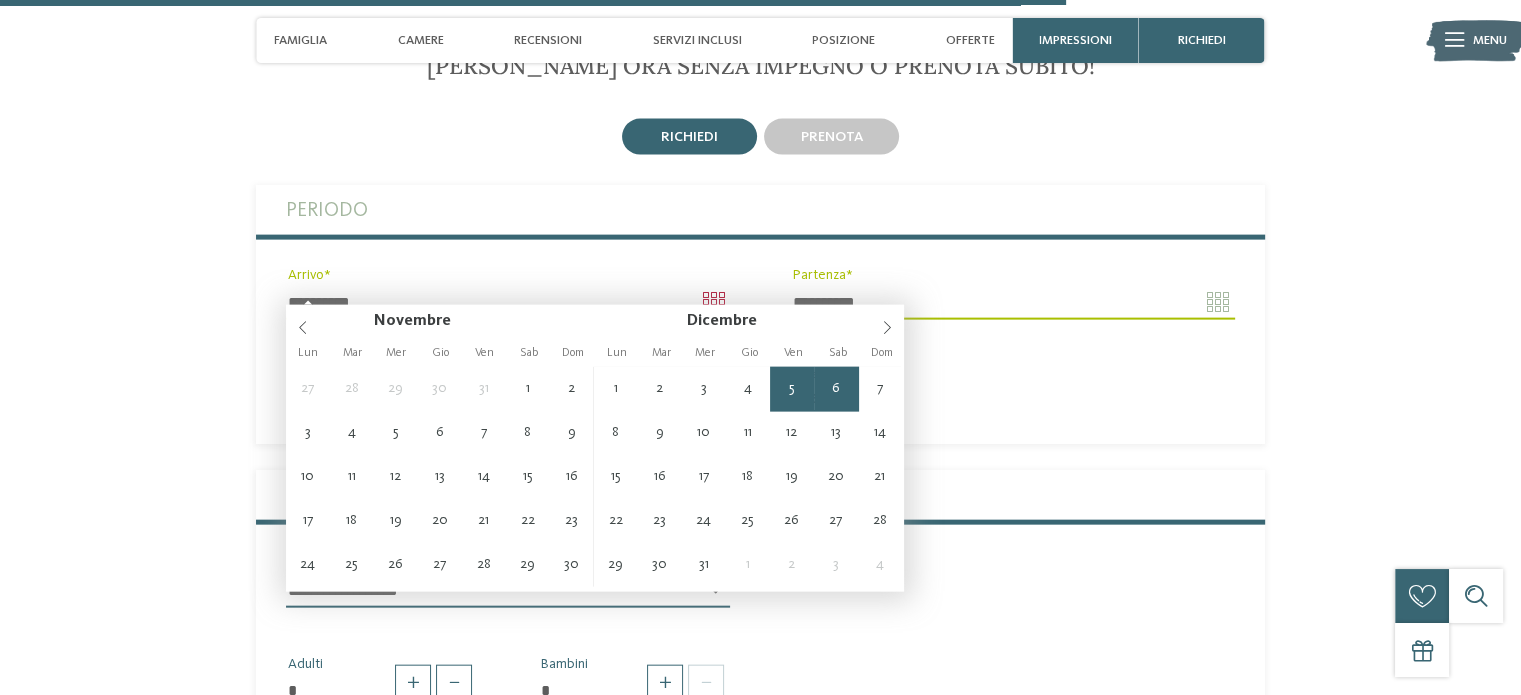 type on "**********" 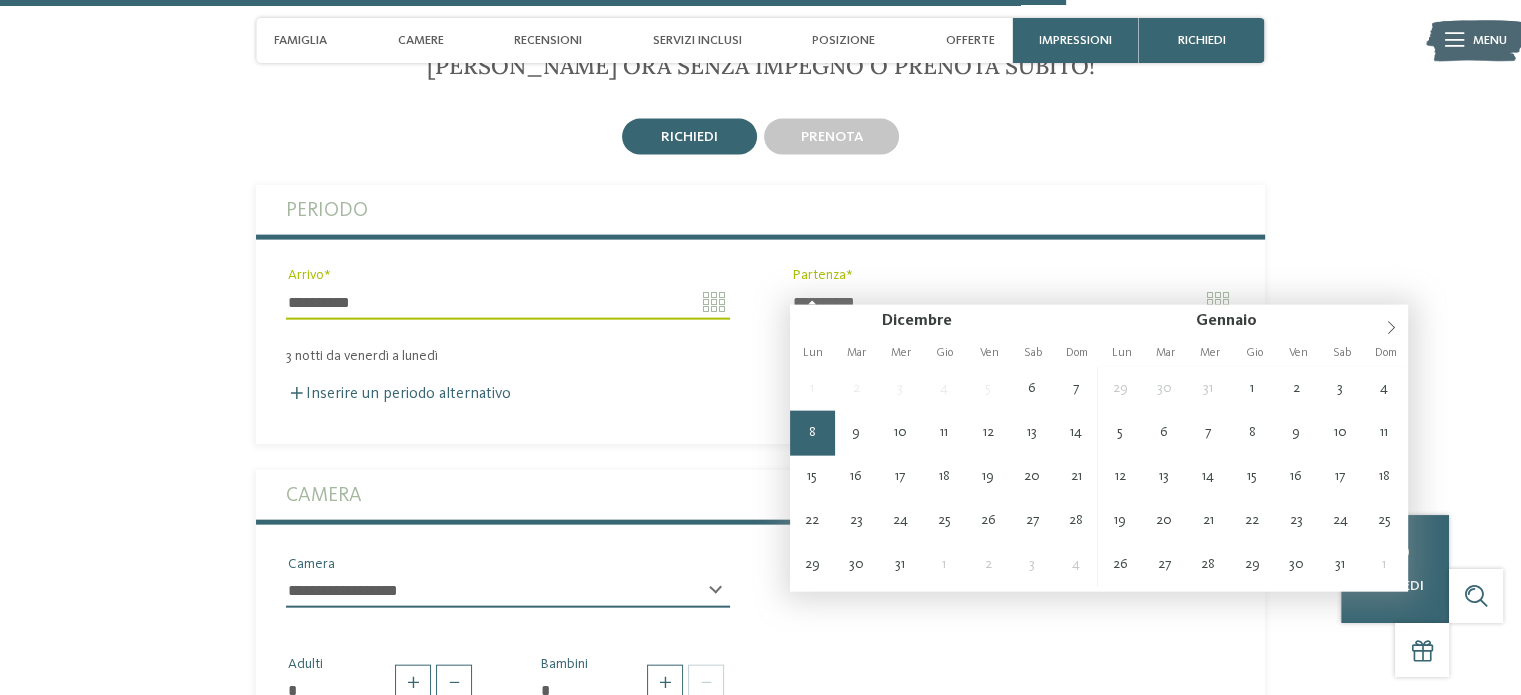 click on "Camera" at bounding box center (760, 495) 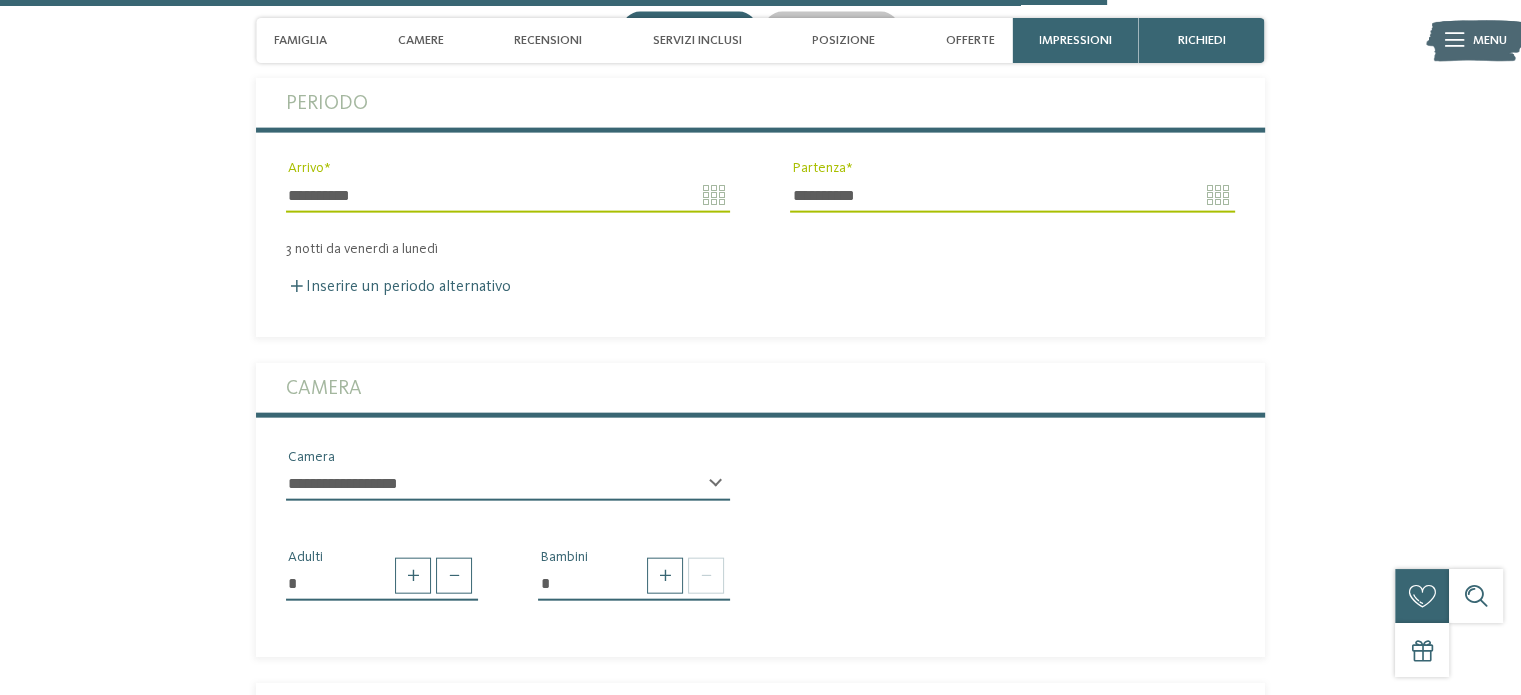 scroll, scrollTop: 4587, scrollLeft: 0, axis: vertical 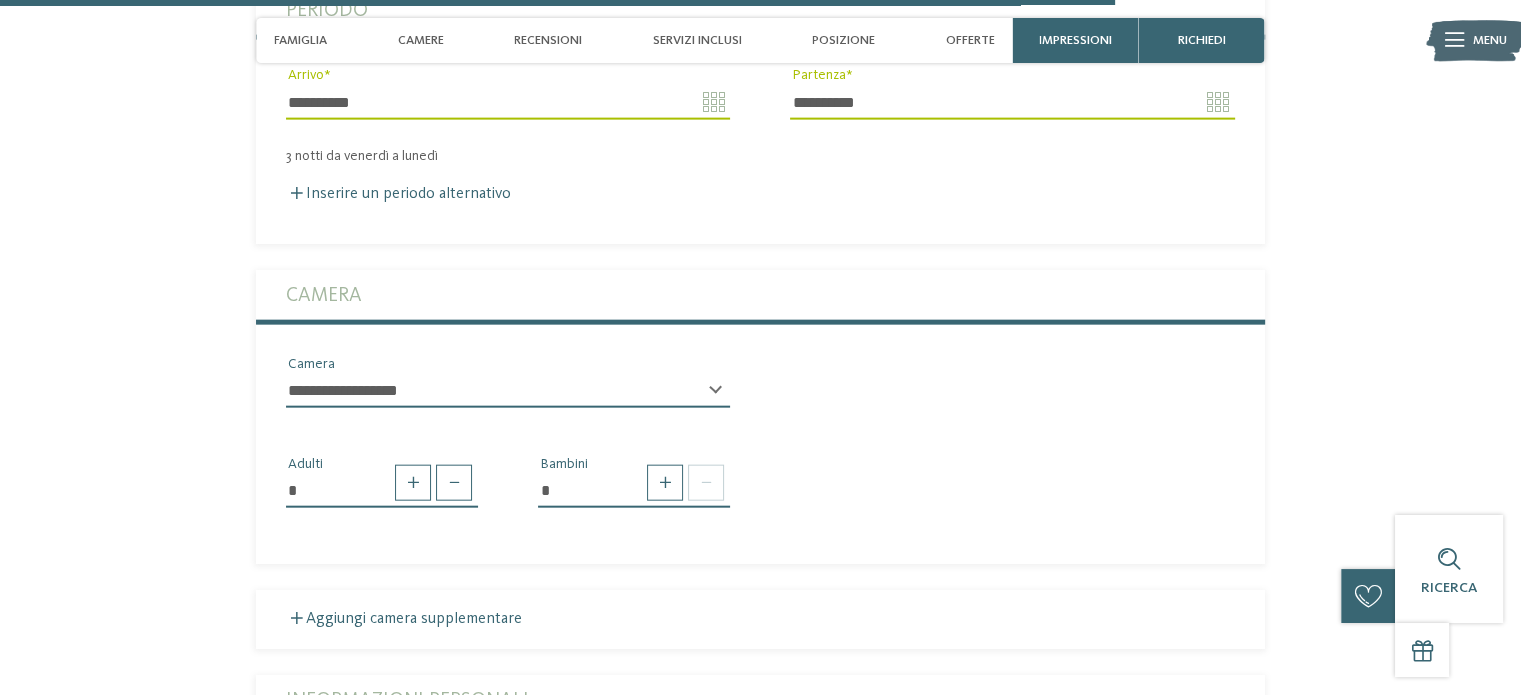 click on "**********" at bounding box center (508, 391) 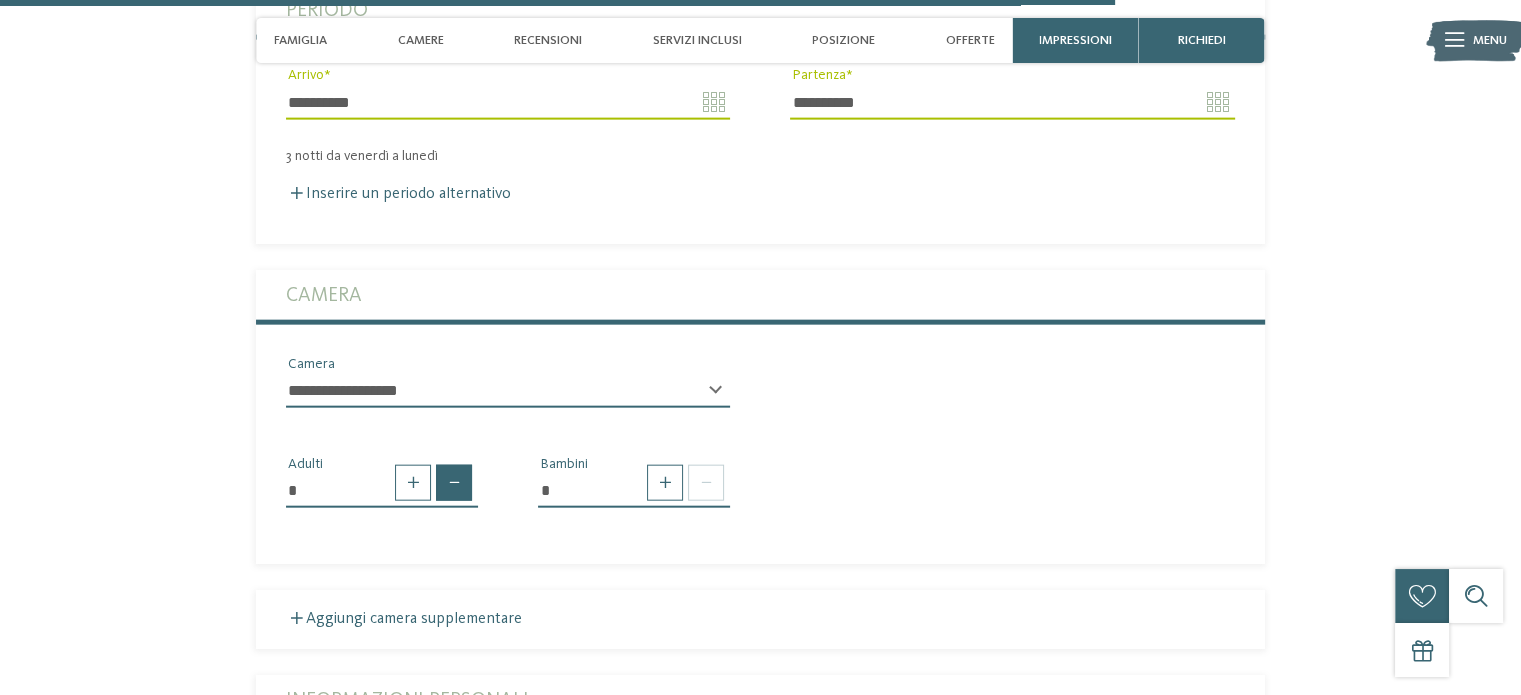 click at bounding box center (454, 483) 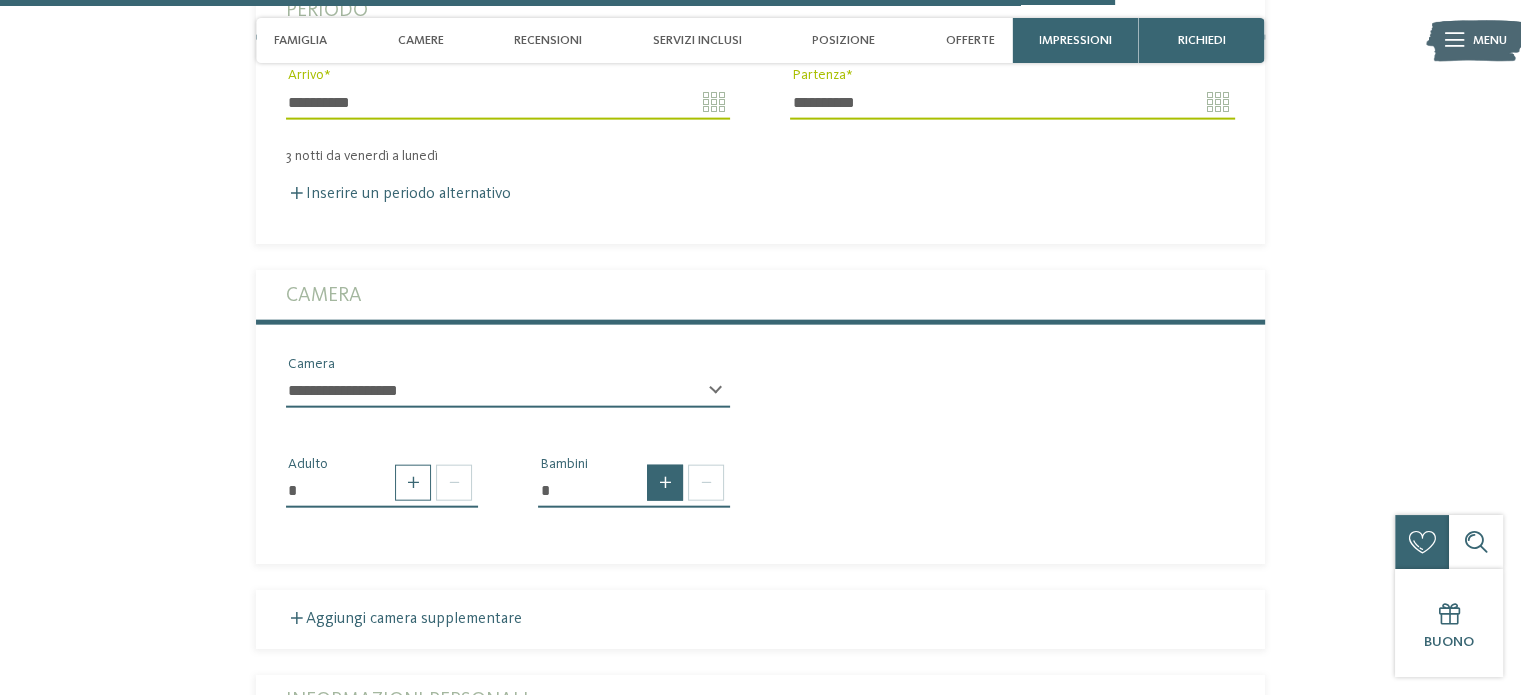 click at bounding box center (665, 483) 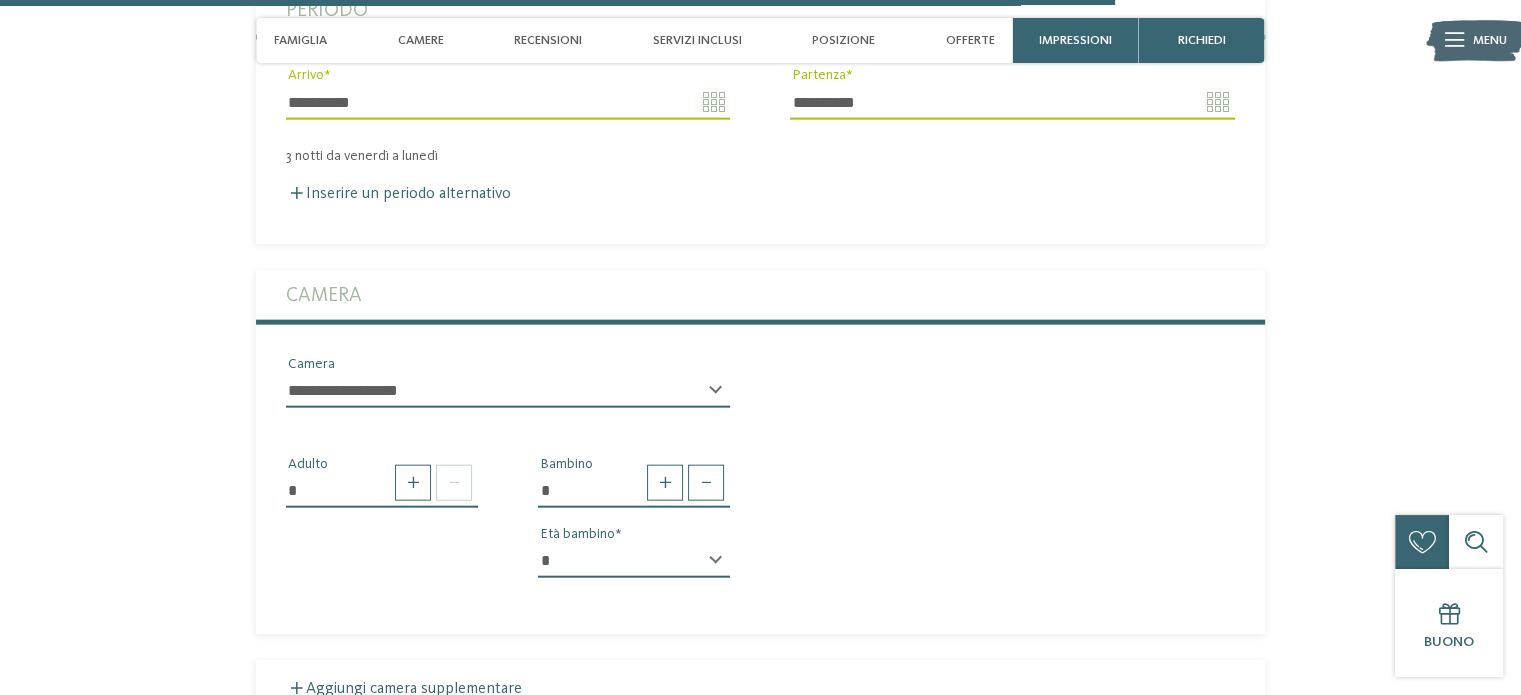 click on "* * * * * * * * * * * ** ** ** ** ** ** ** **     Età bambino" at bounding box center (634, 569) 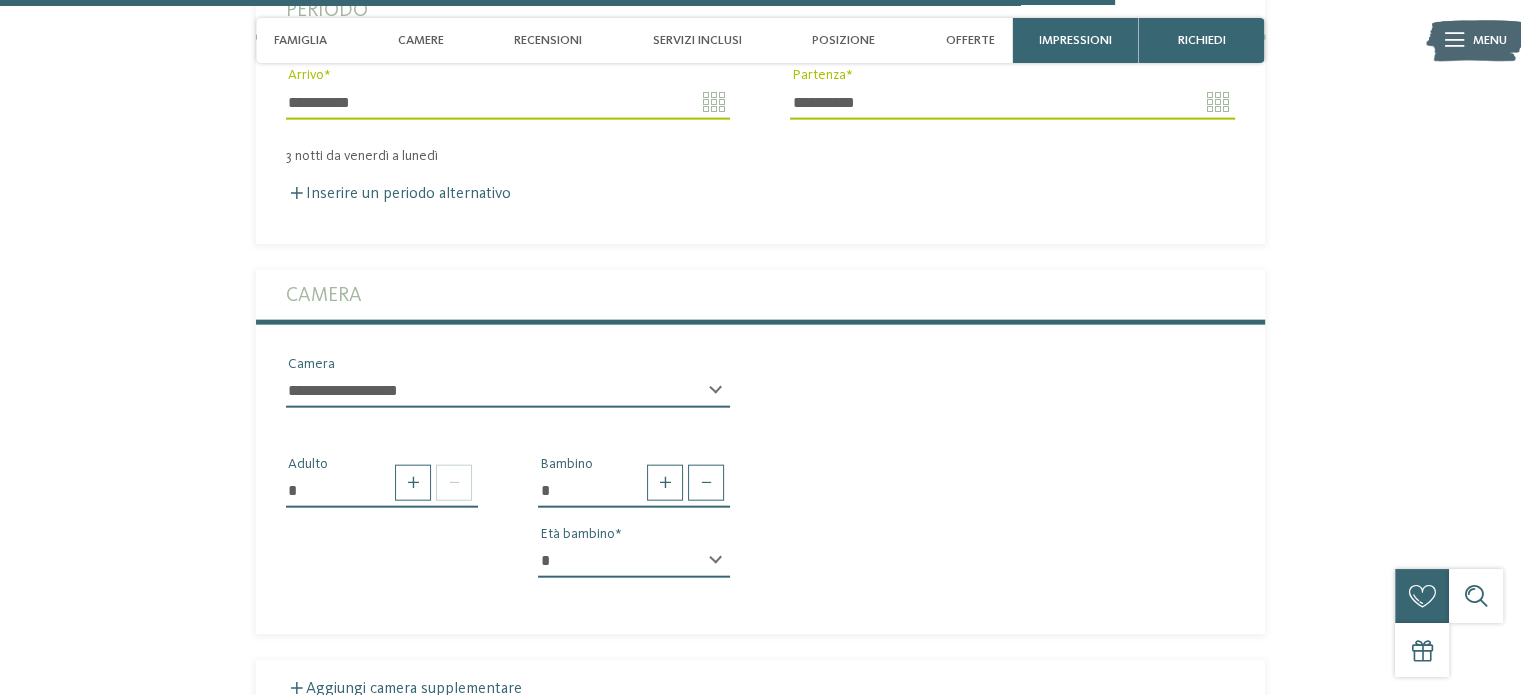 click on "* * * * * * * * * * * ** ** ** ** ** ** ** **" at bounding box center [634, 561] 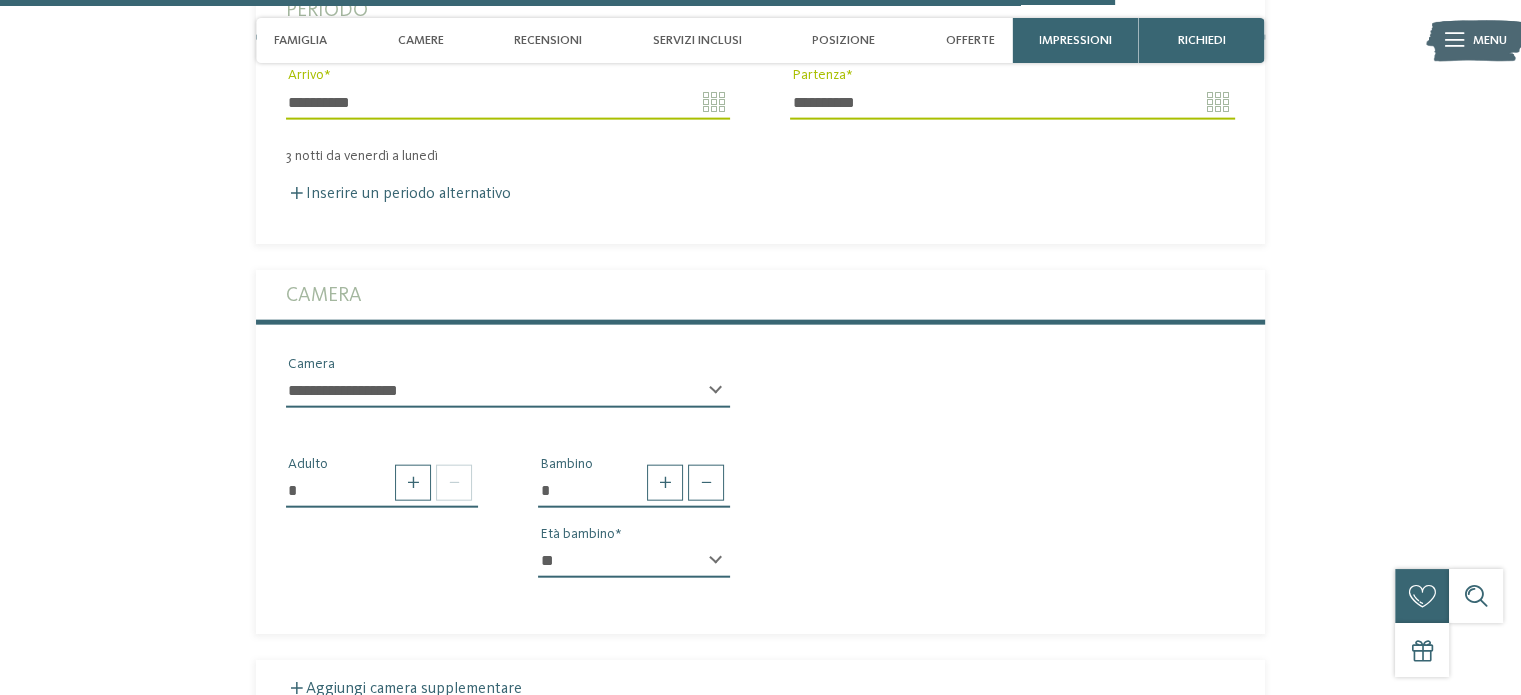 click on "* * * * * * * * * * * ** ** ** ** ** ** ** **" at bounding box center (634, 561) 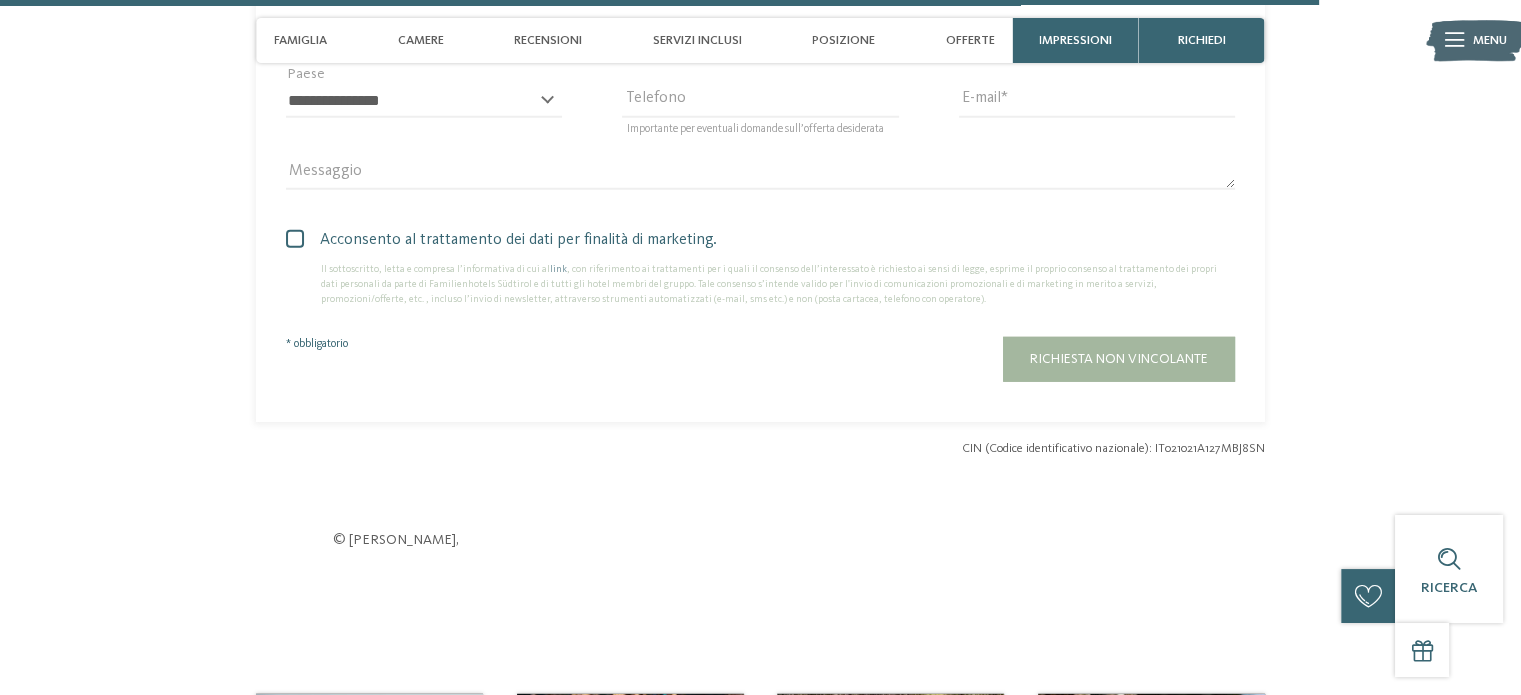 scroll, scrollTop: 5487, scrollLeft: 0, axis: vertical 